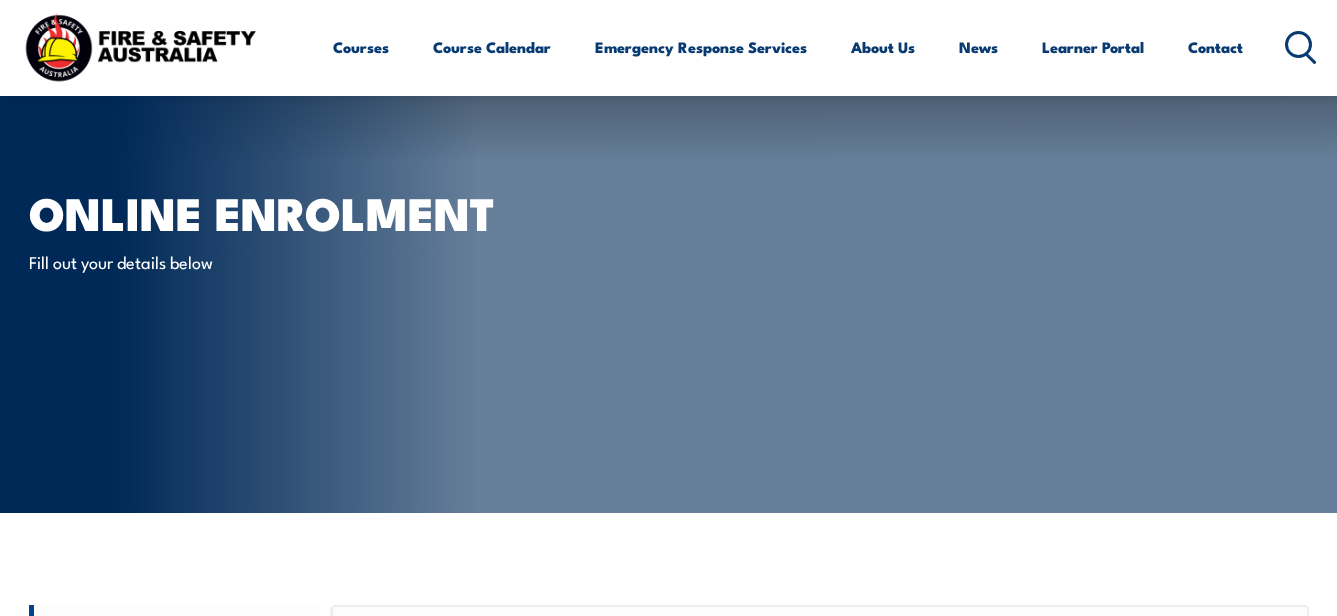 scroll, scrollTop: 502, scrollLeft: 0, axis: vertical 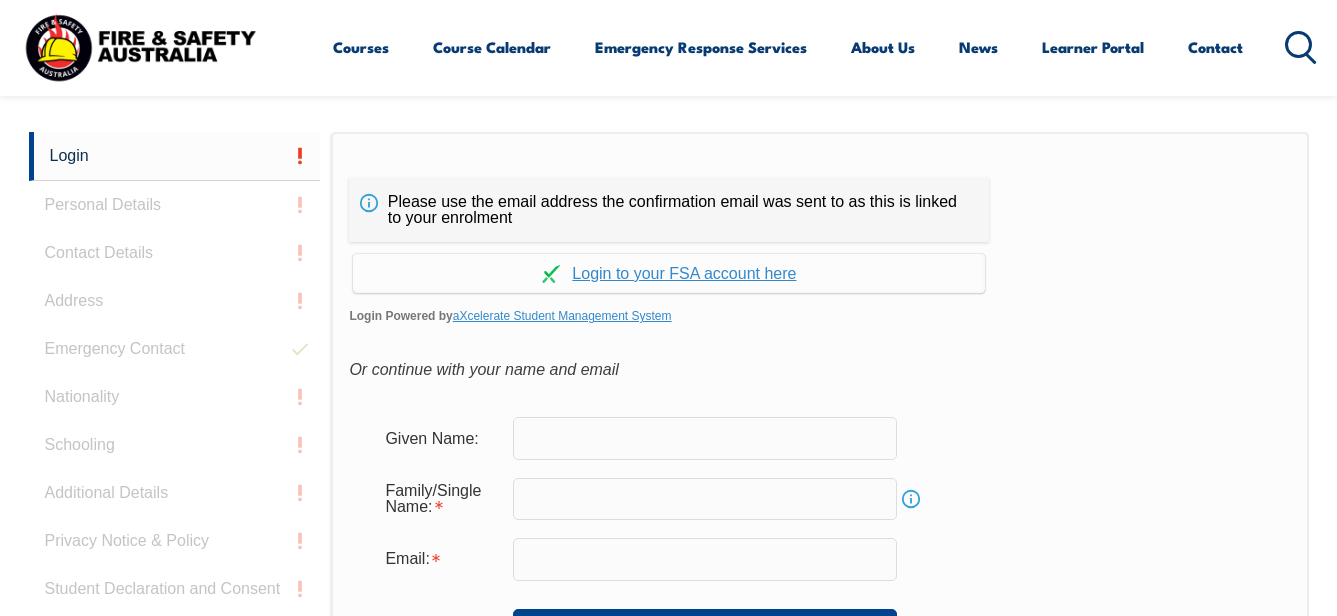 click at bounding box center (705, 438) 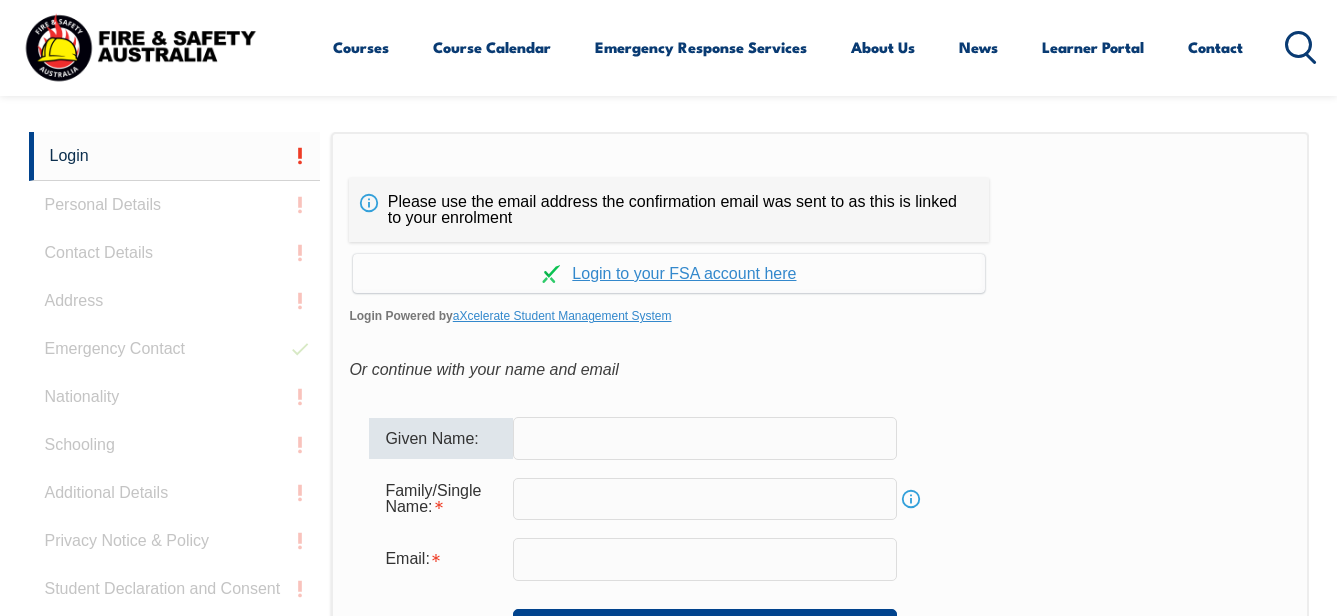 type on "[FIRST]" 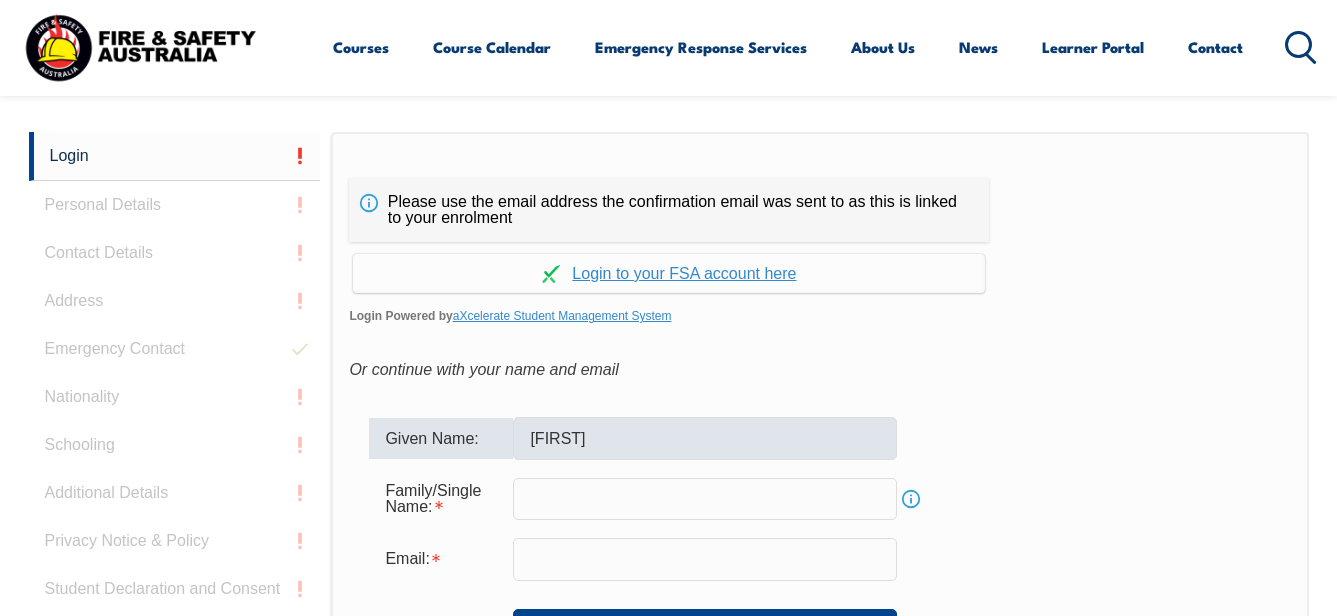 type on "[FIRST].[LAST]@[DOMAIN].[TLD]" 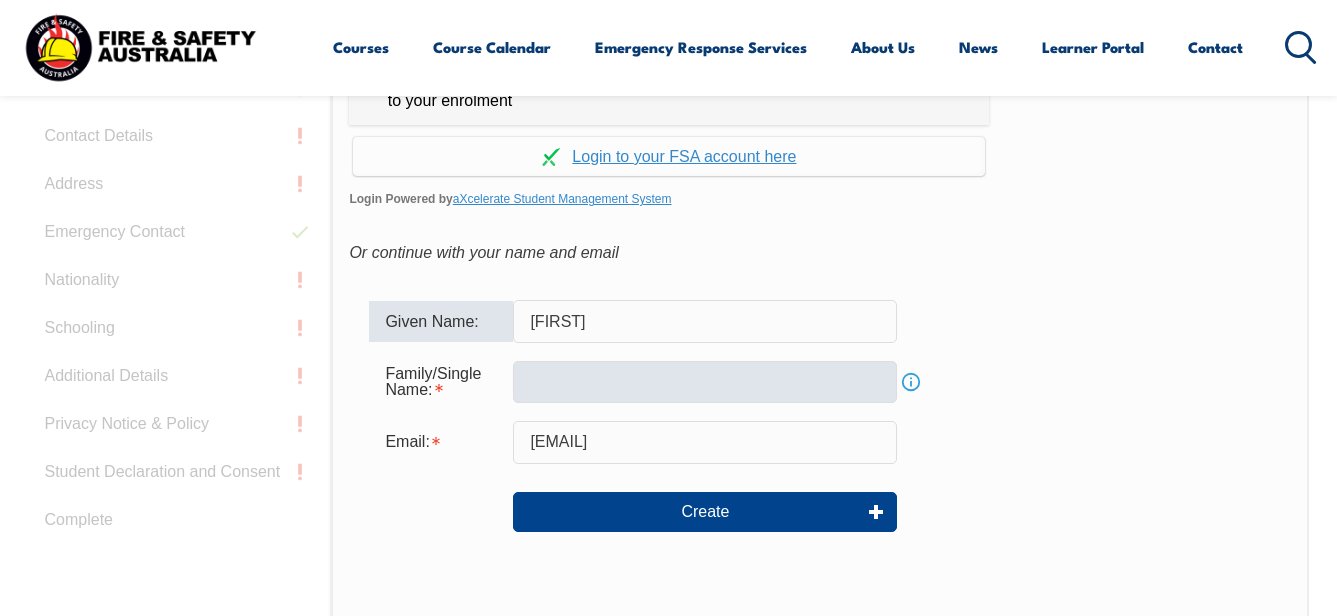 scroll, scrollTop: 773, scrollLeft: 0, axis: vertical 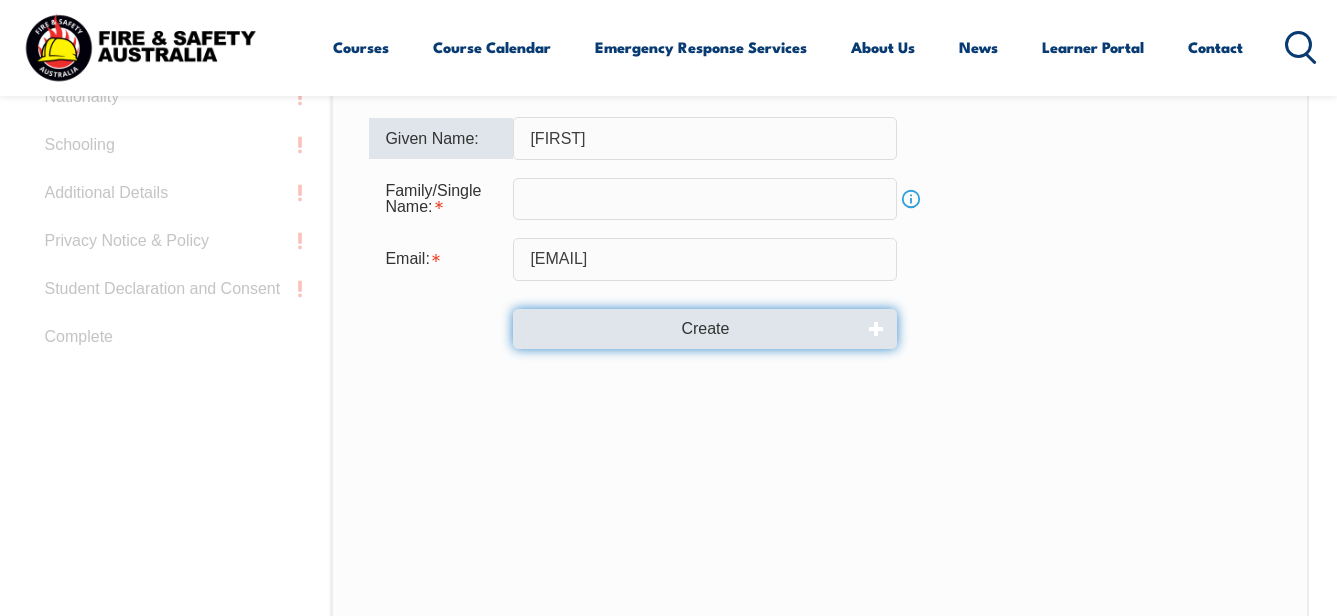 click on "Create" at bounding box center (705, 329) 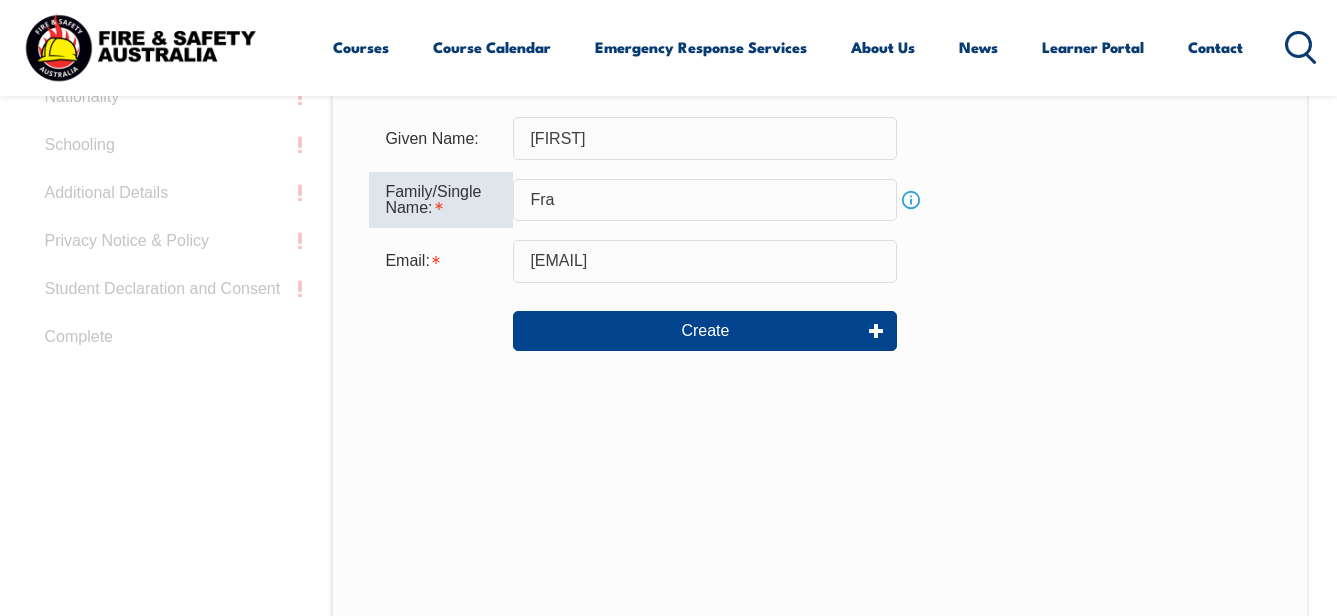 type on "[LAST]" 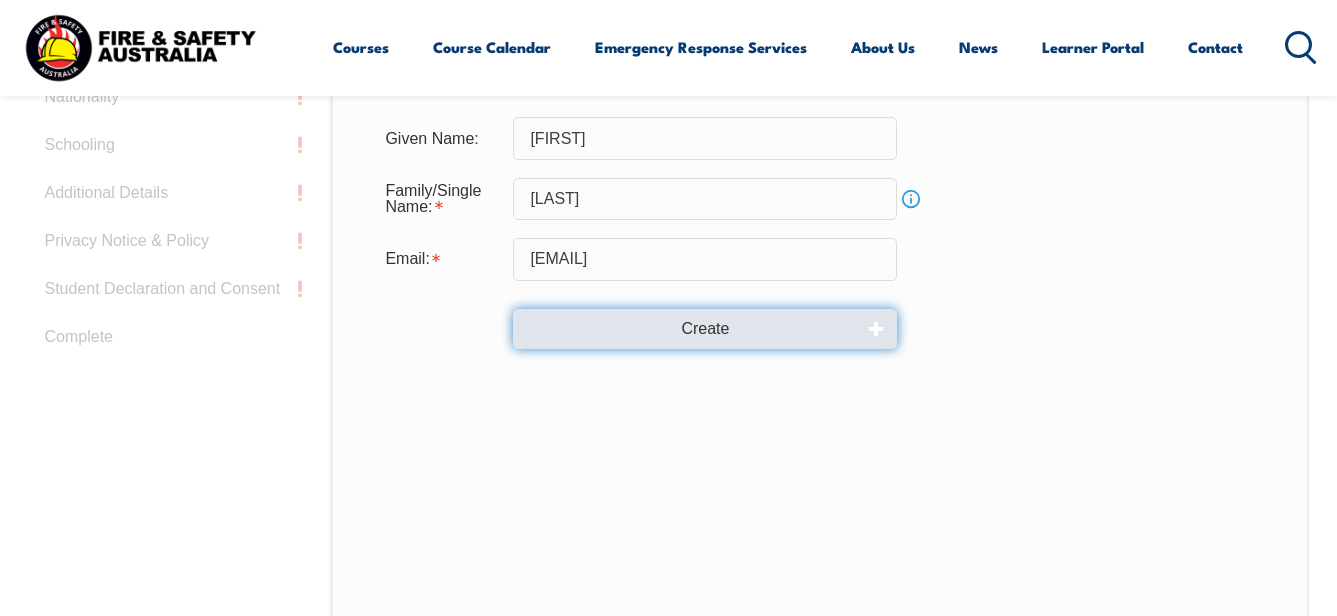 click on "Create" at bounding box center (705, 329) 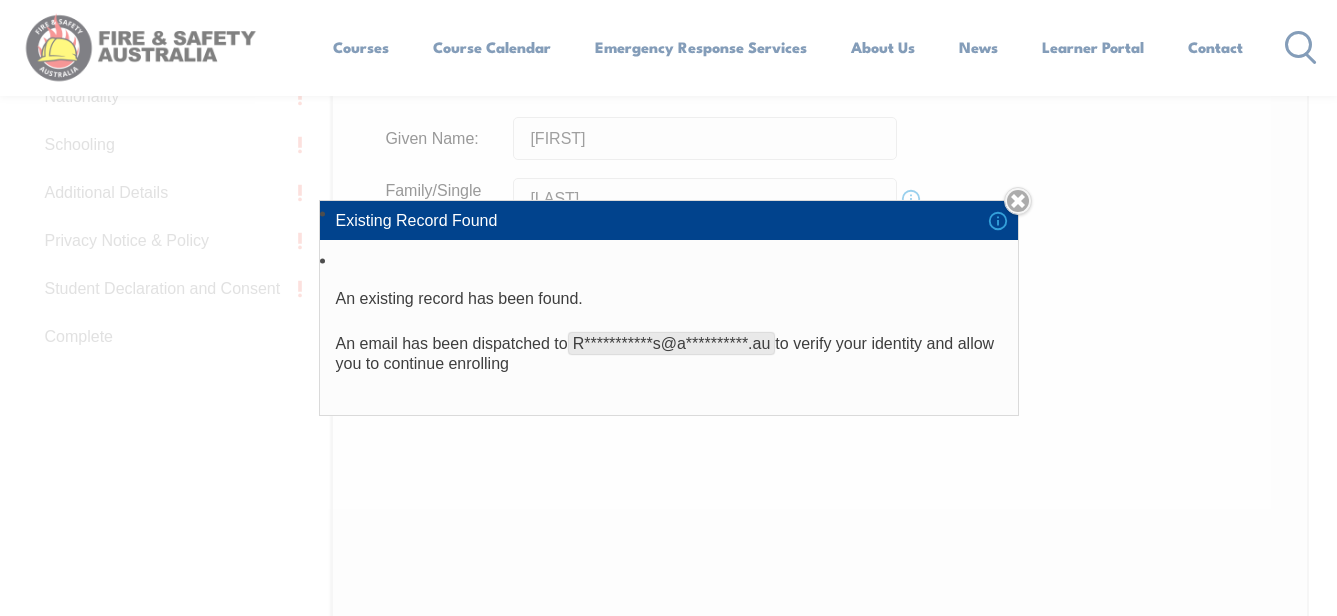 click on "**********" at bounding box center (668, 308) 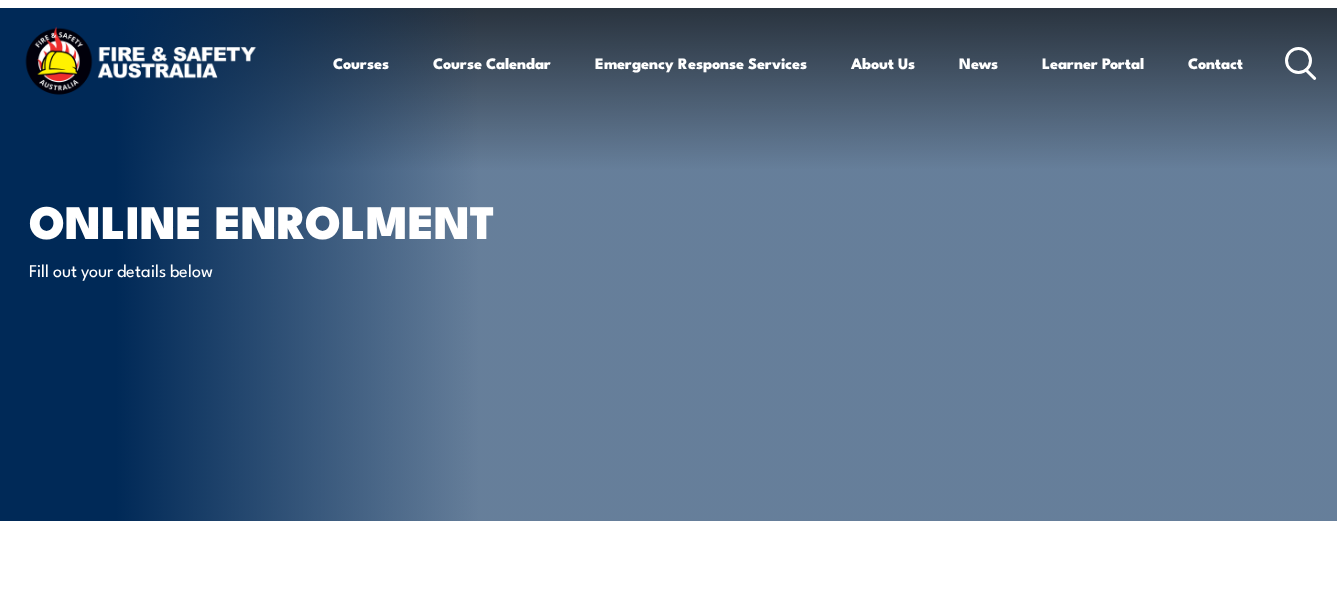 scroll, scrollTop: 0, scrollLeft: 0, axis: both 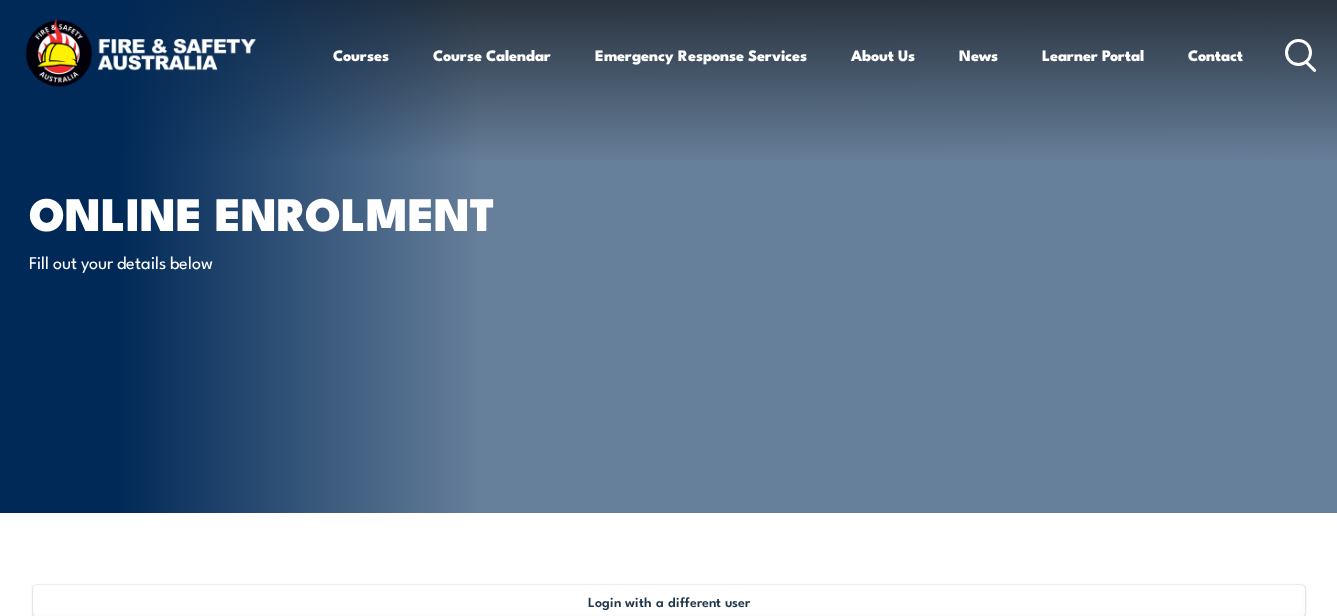 select on "Mr" 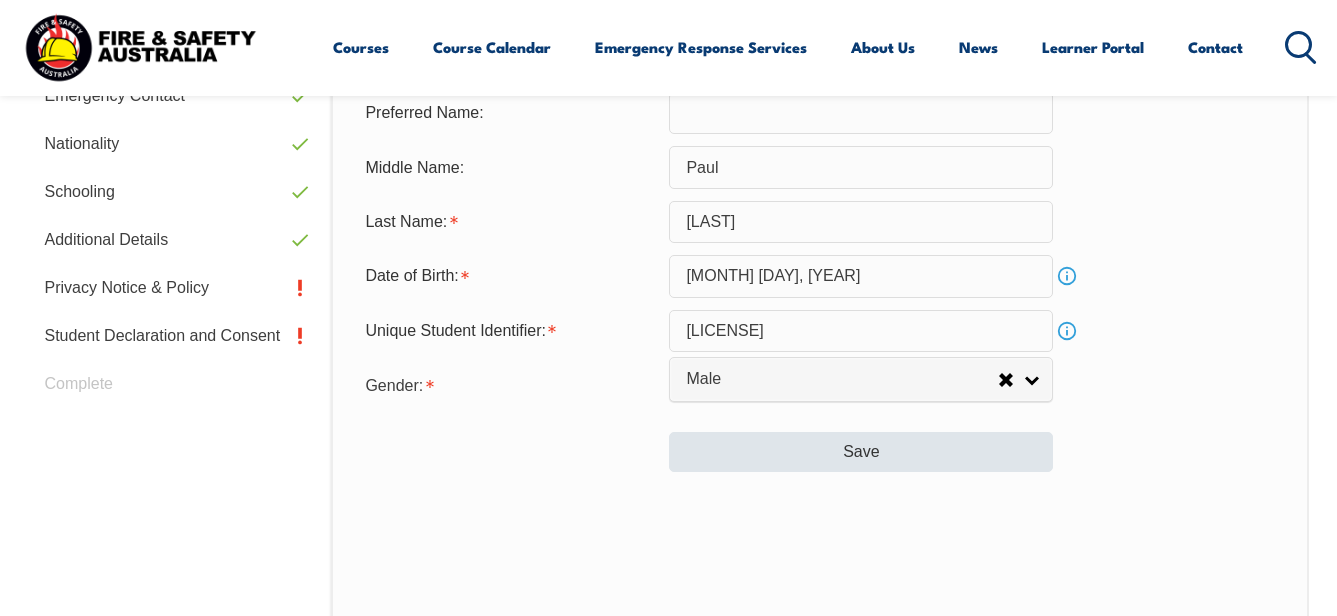 scroll, scrollTop: 585, scrollLeft: 0, axis: vertical 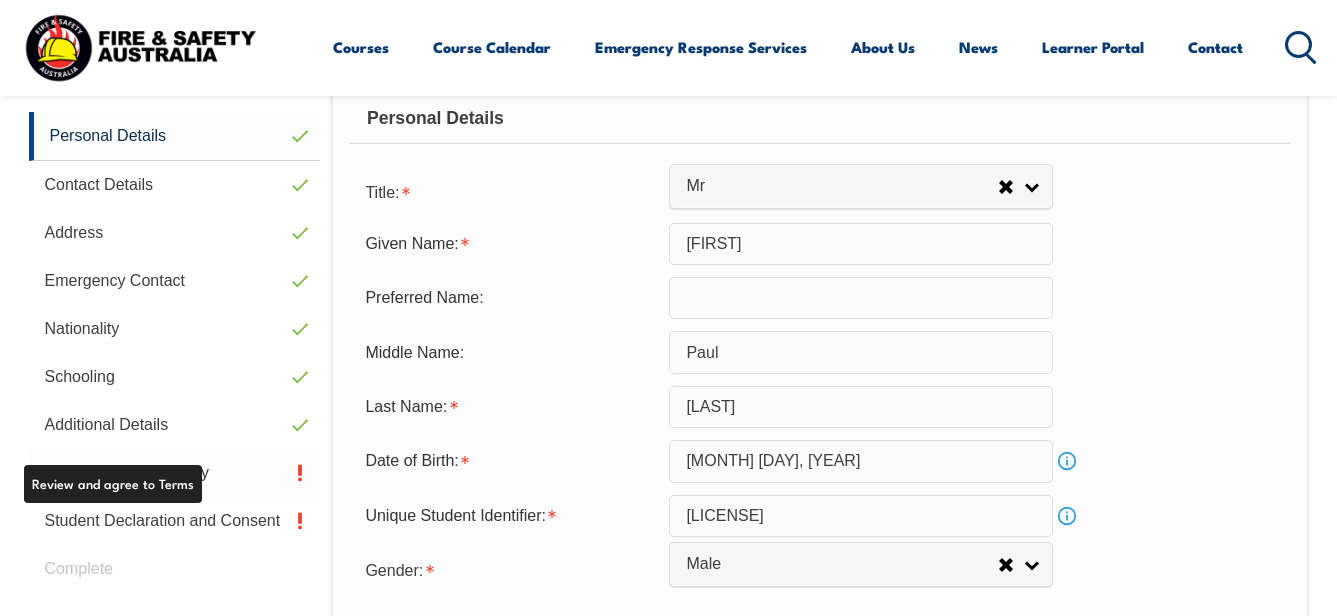 click on "Privacy Notice & Policy" at bounding box center [175, 473] 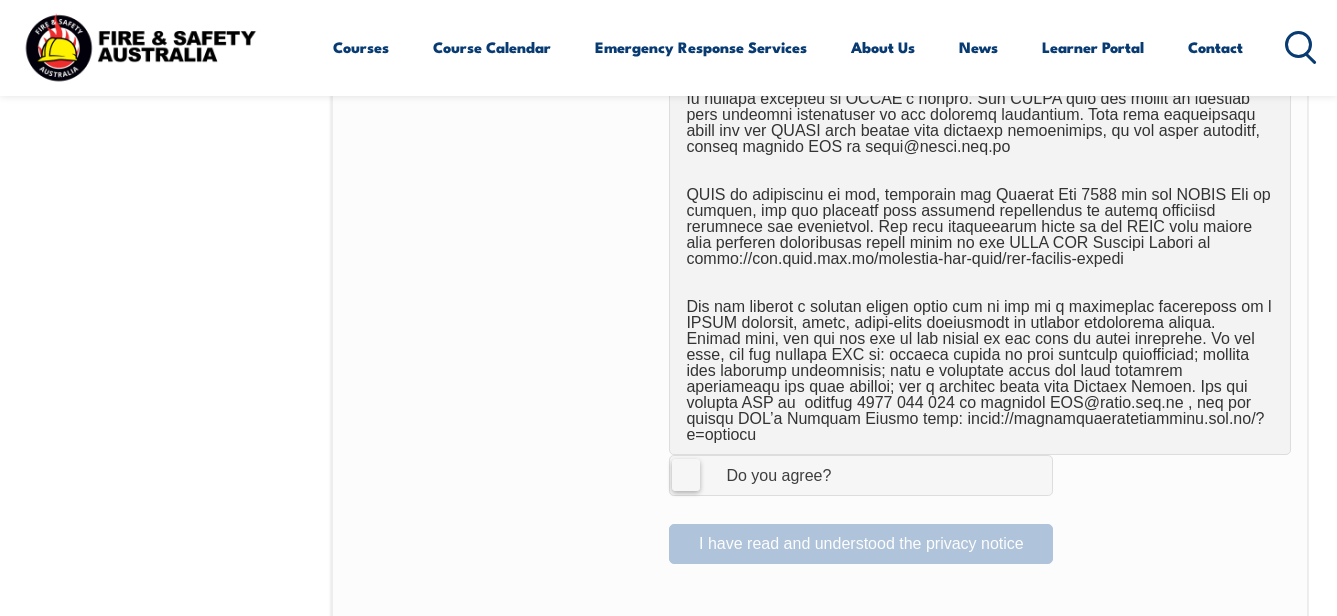 scroll, scrollTop: 1285, scrollLeft: 0, axis: vertical 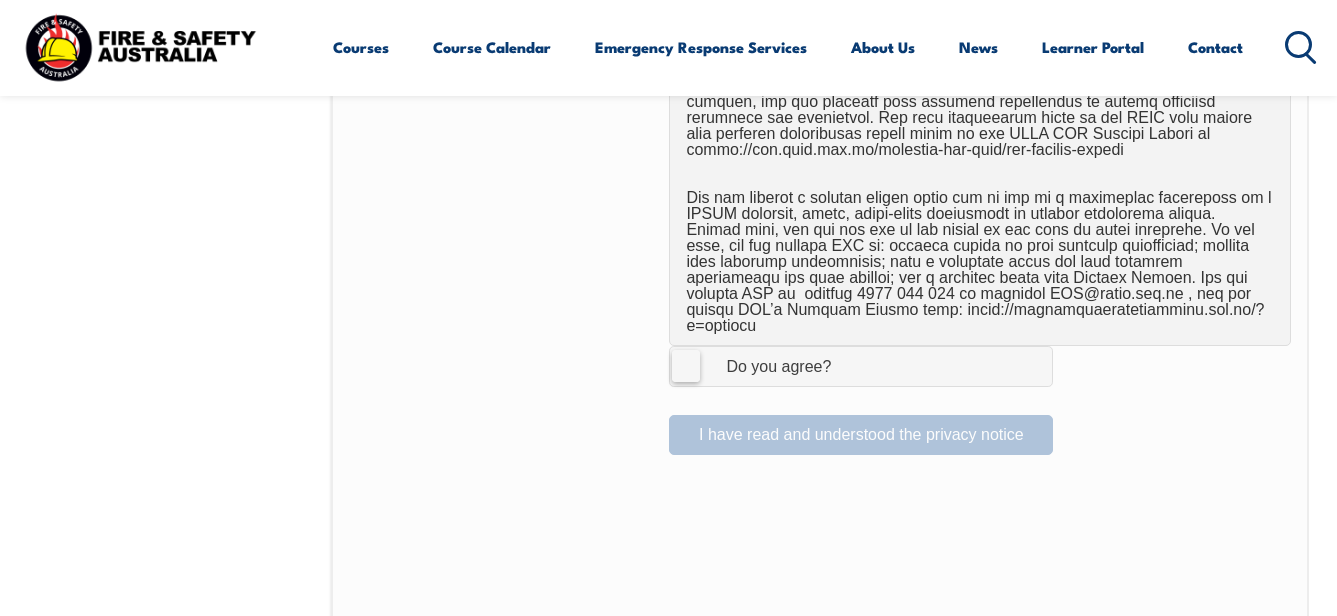 click on "I Agree Do you agree?" at bounding box center (861, 366) 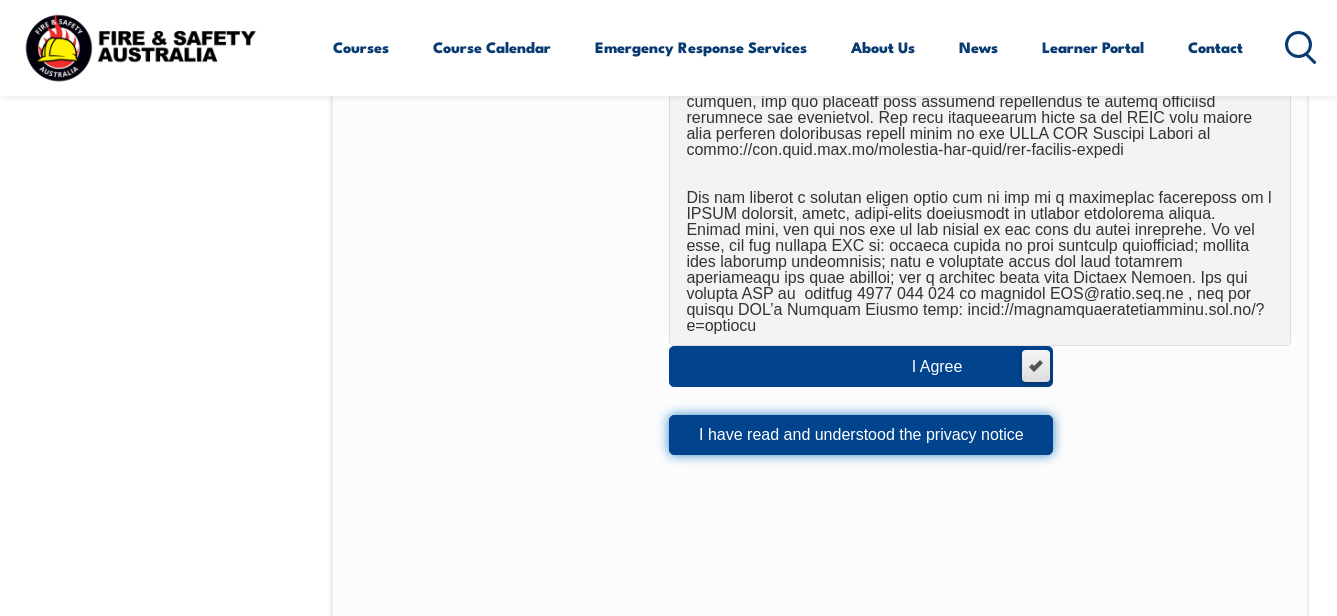 click on "I have read and understood the privacy notice" at bounding box center (861, 435) 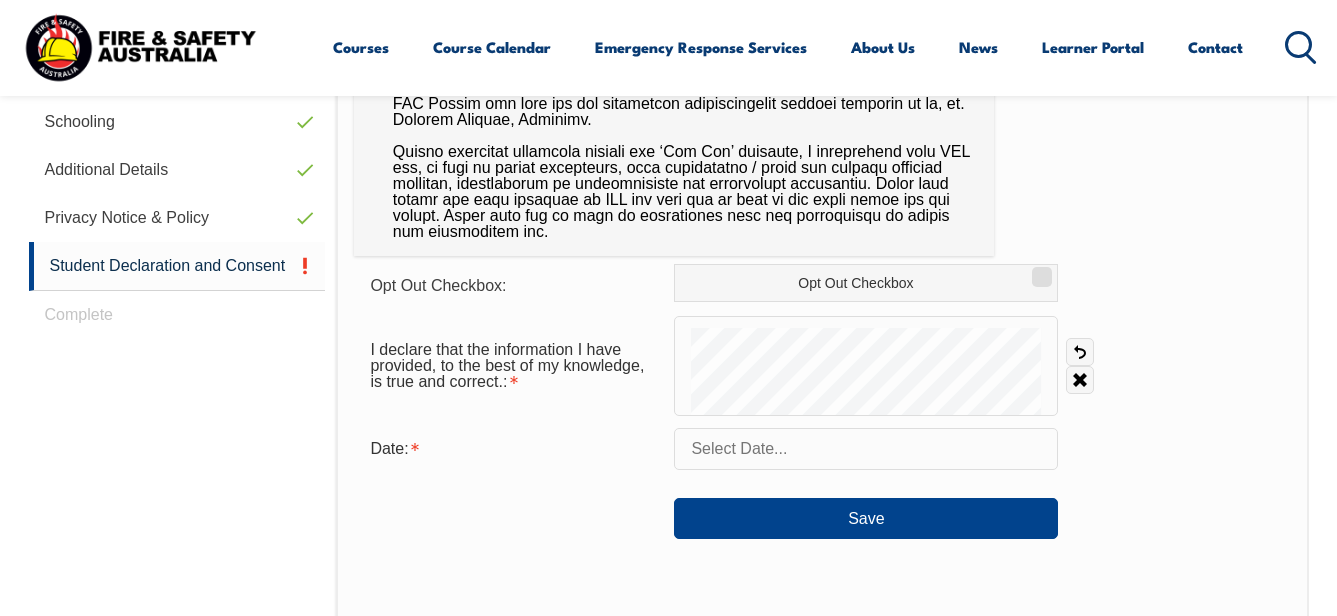 scroll, scrollTop: 885, scrollLeft: 0, axis: vertical 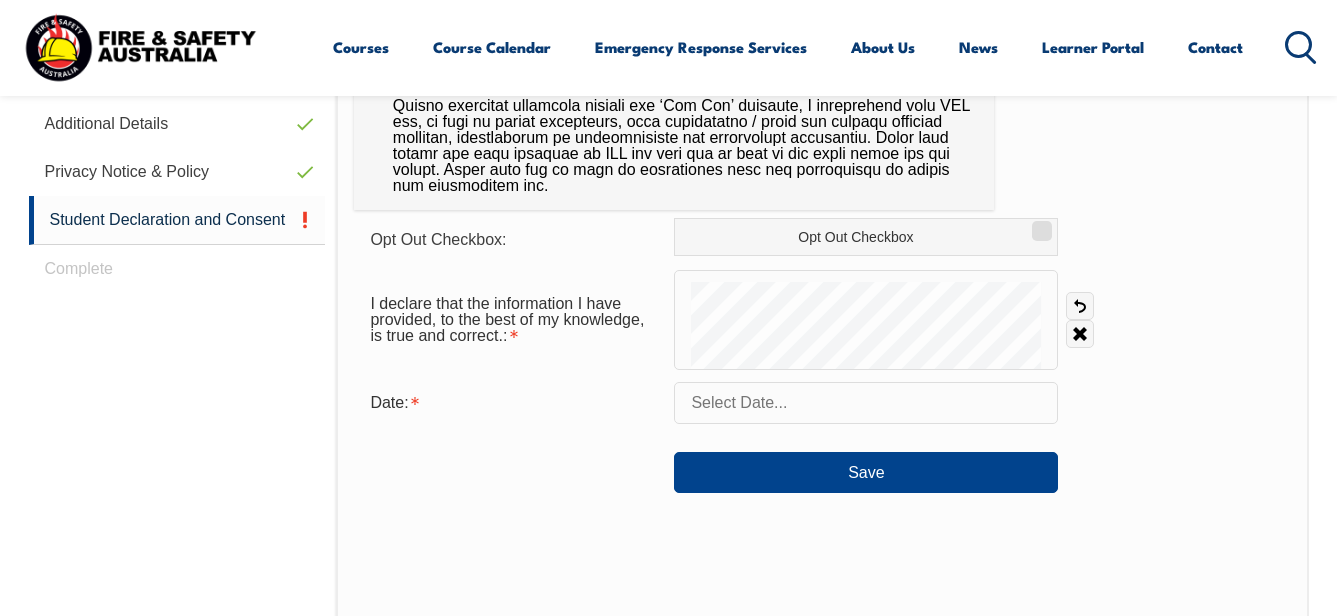 click at bounding box center (866, 403) 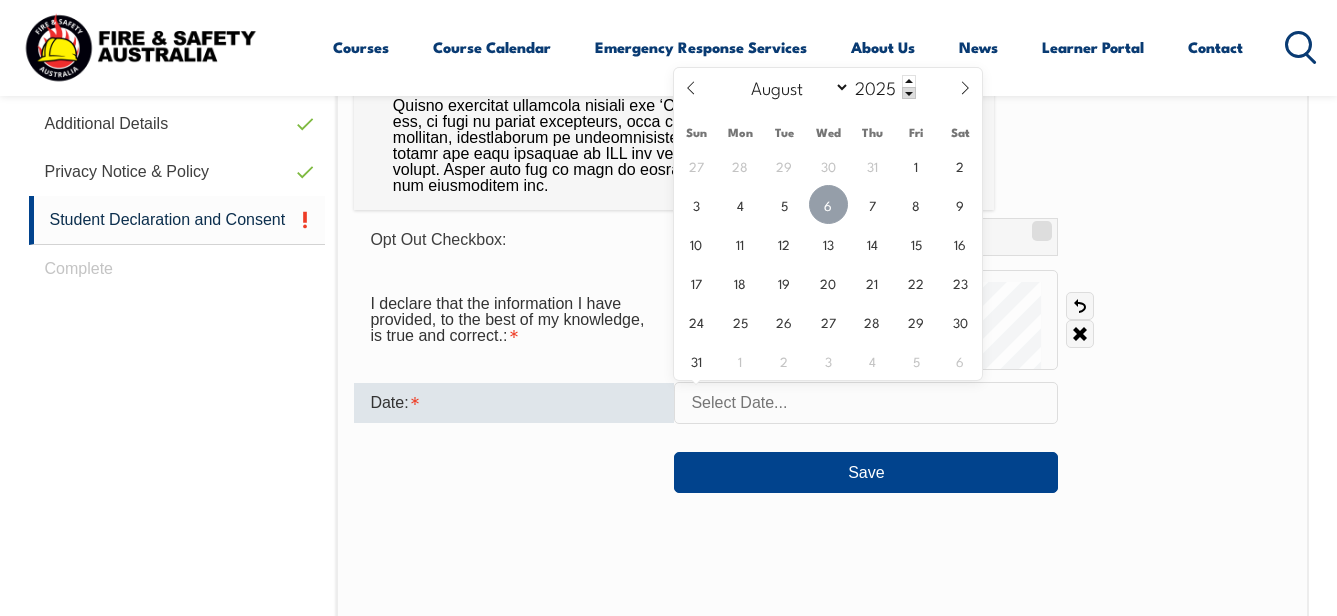 click on "6" at bounding box center [828, 204] 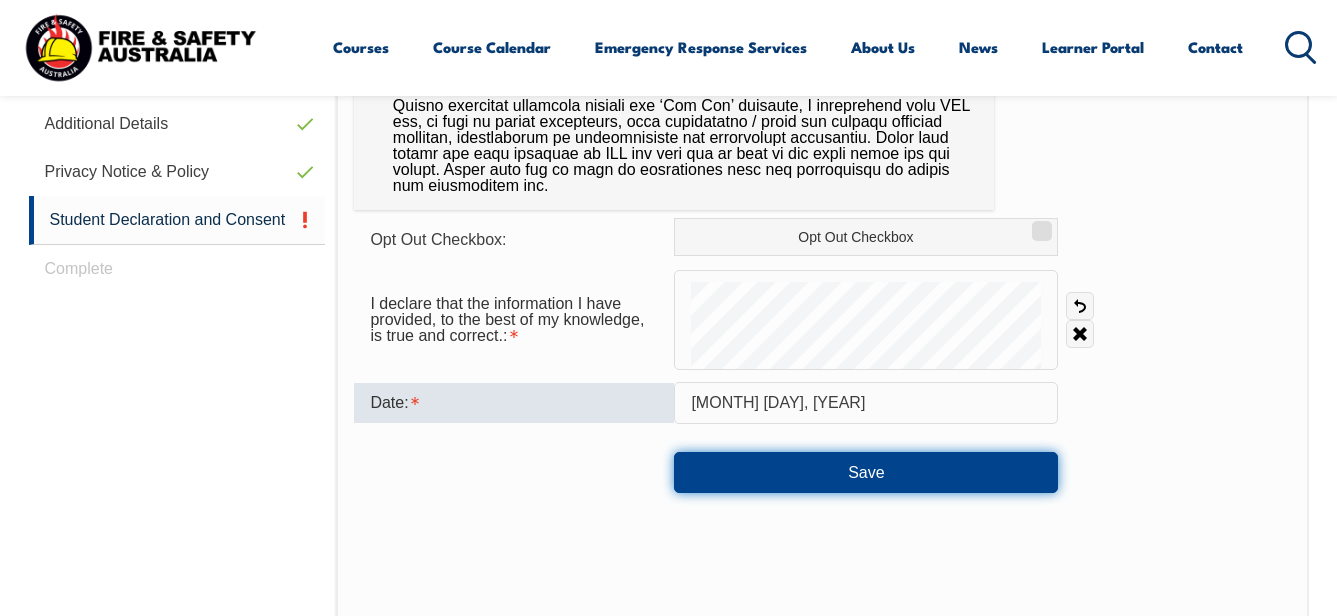 click on "Save" at bounding box center [866, 472] 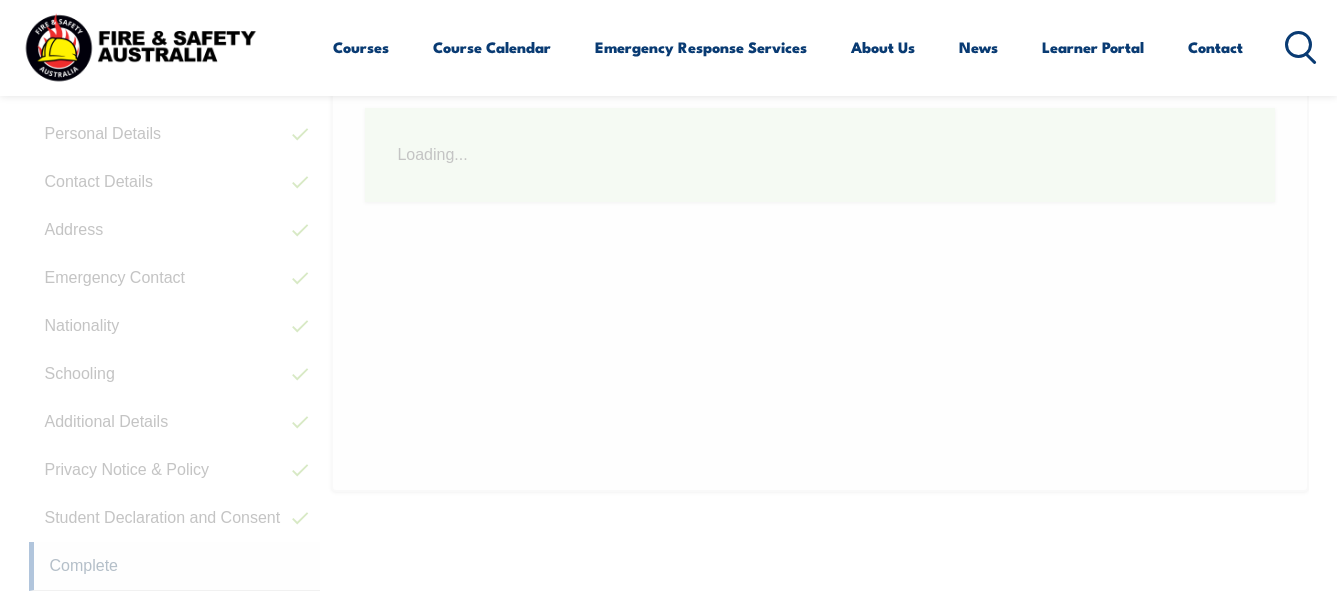 scroll, scrollTop: 485, scrollLeft: 0, axis: vertical 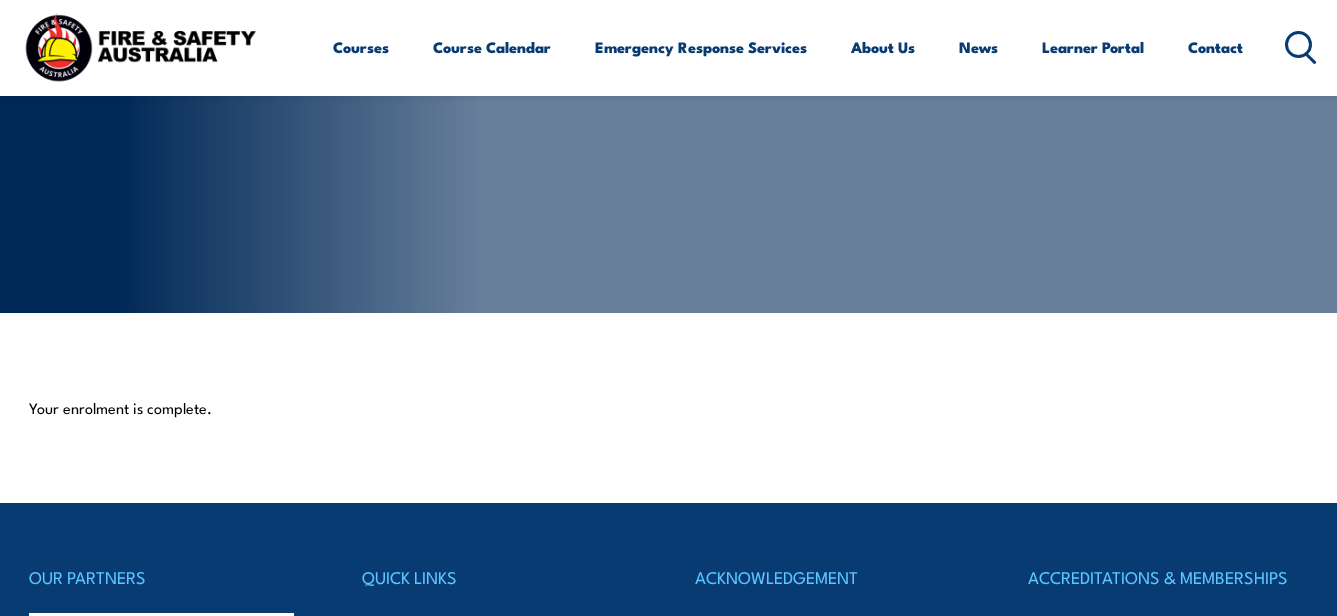 click on "Your enrolment is complete." at bounding box center [668, 408] 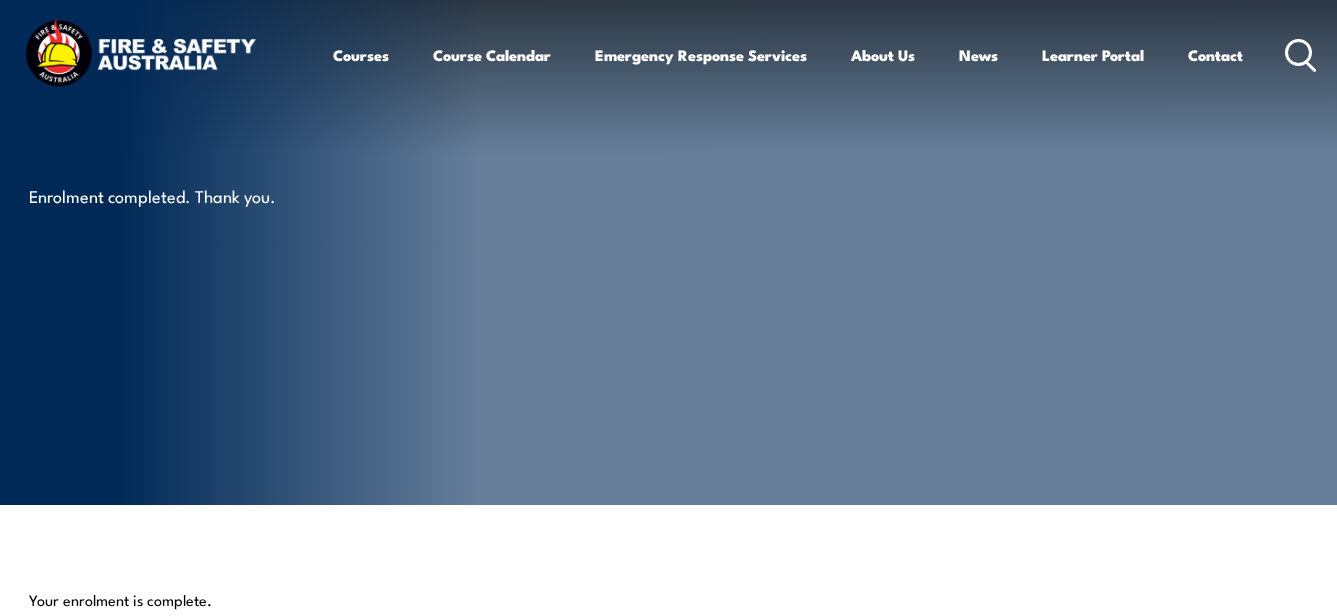 scroll, scrollTop: 0, scrollLeft: 0, axis: both 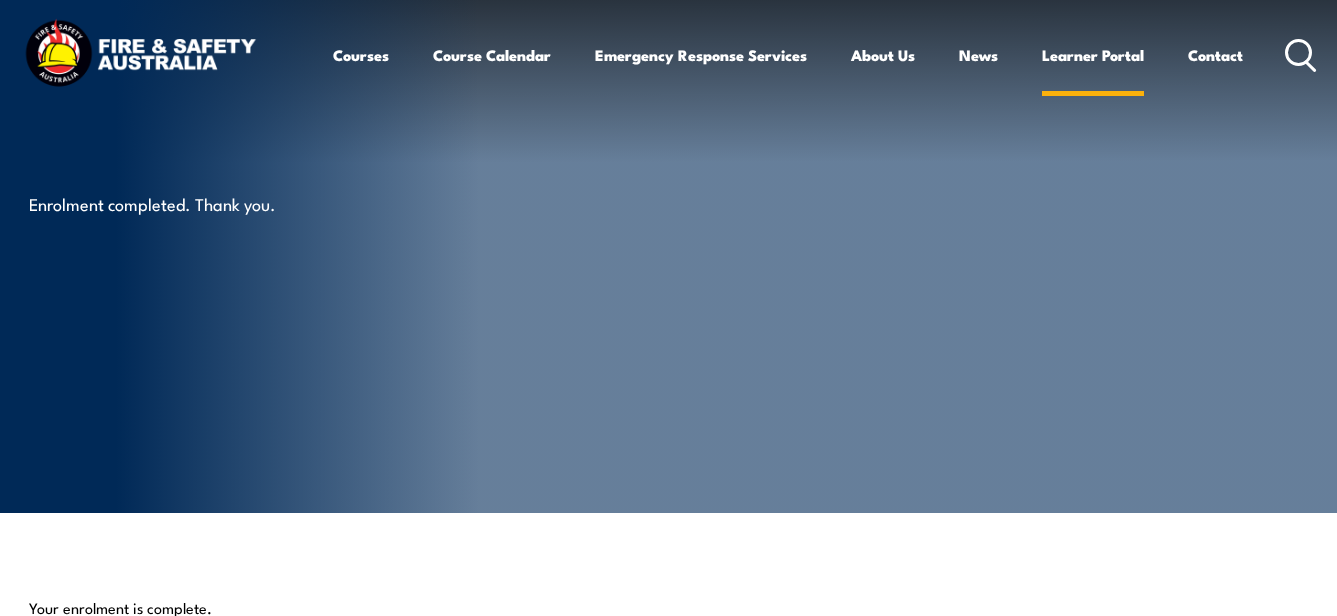 click on "Learner Portal" at bounding box center (1093, 55) 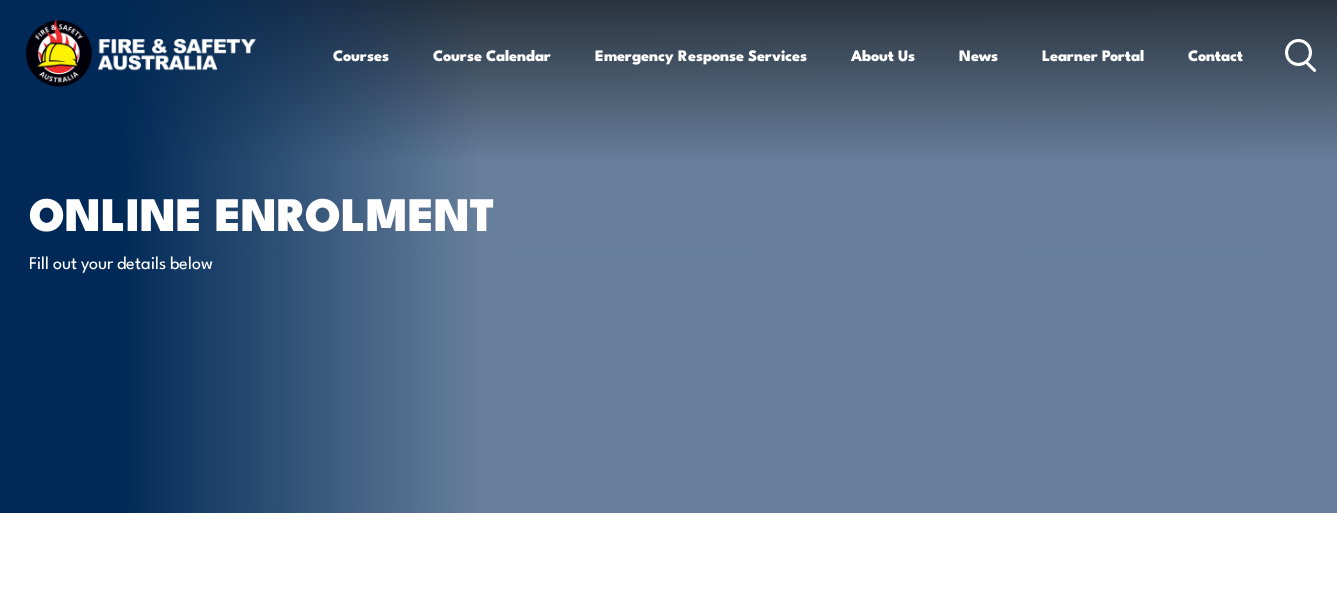 scroll, scrollTop: 0, scrollLeft: 0, axis: both 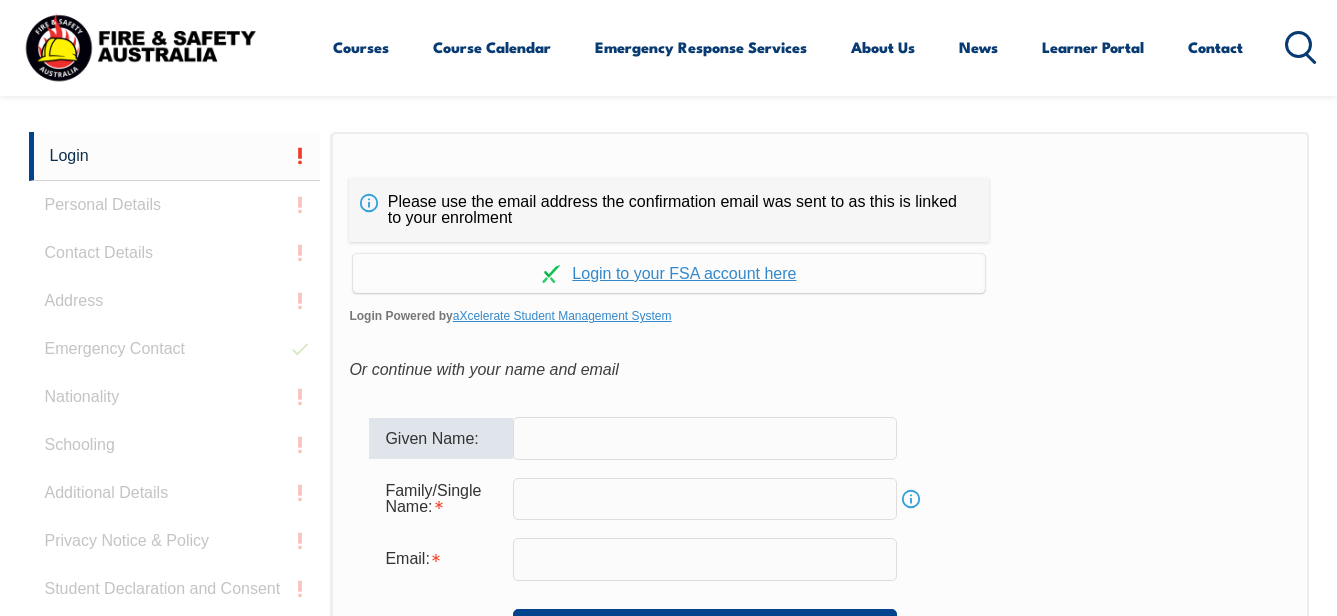 click at bounding box center (705, 438) 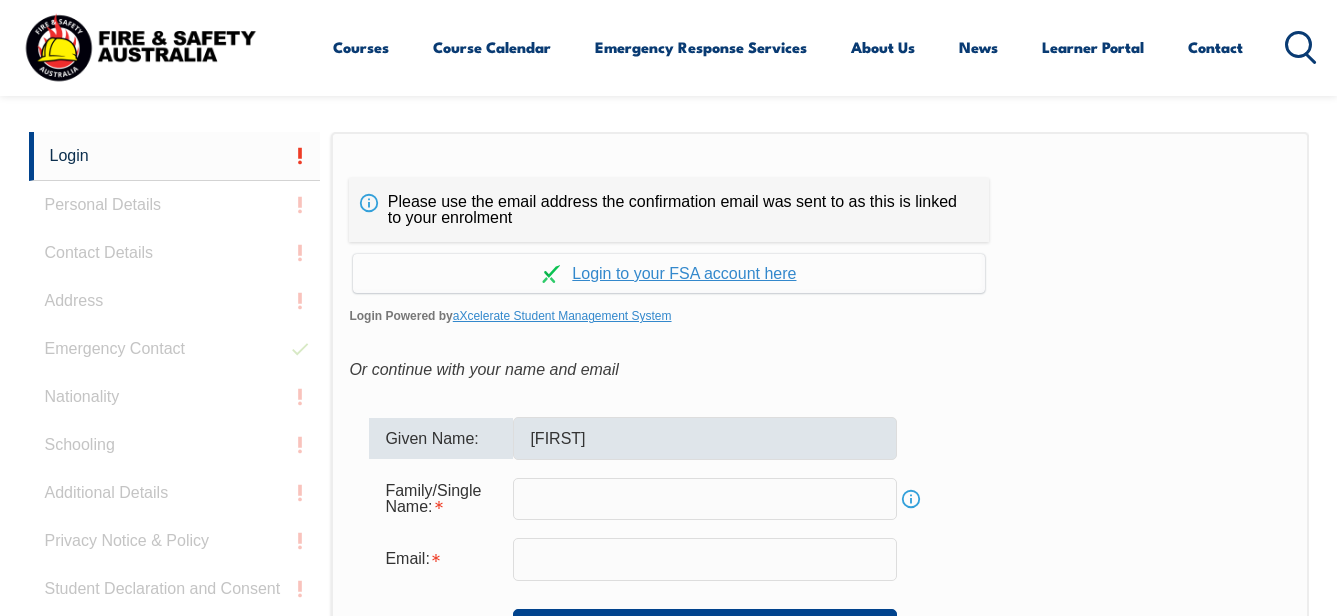 type on "[FIRST].[LAST]@[DOMAIN].[TLD]" 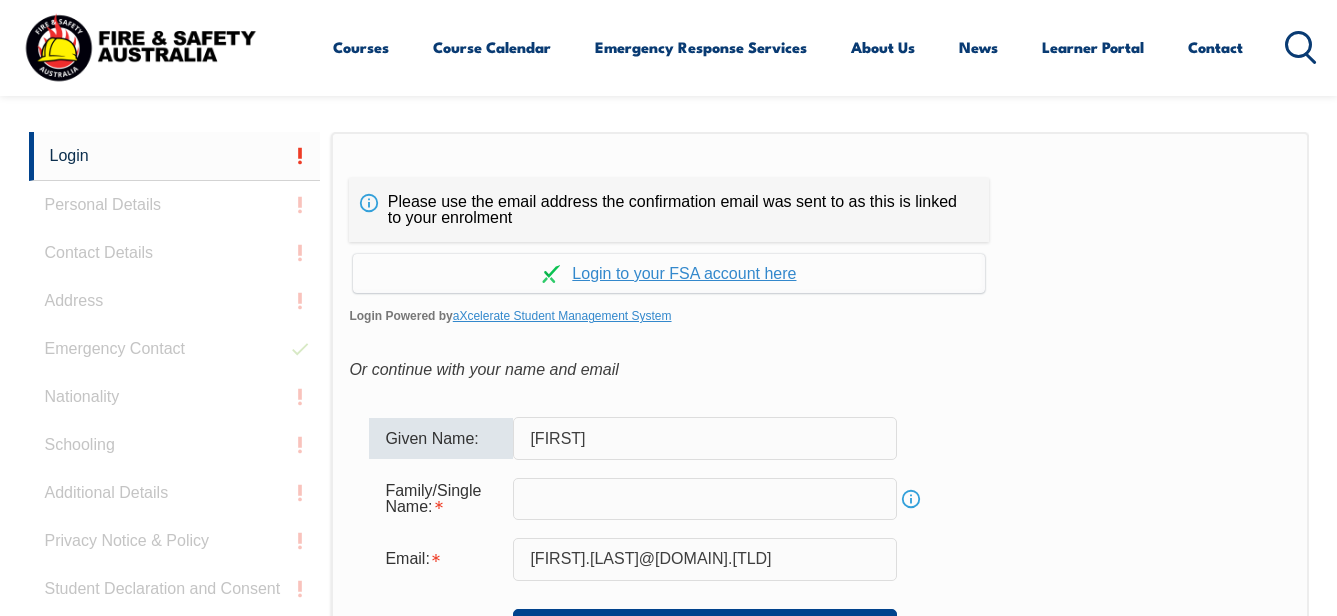 click at bounding box center [705, 499] 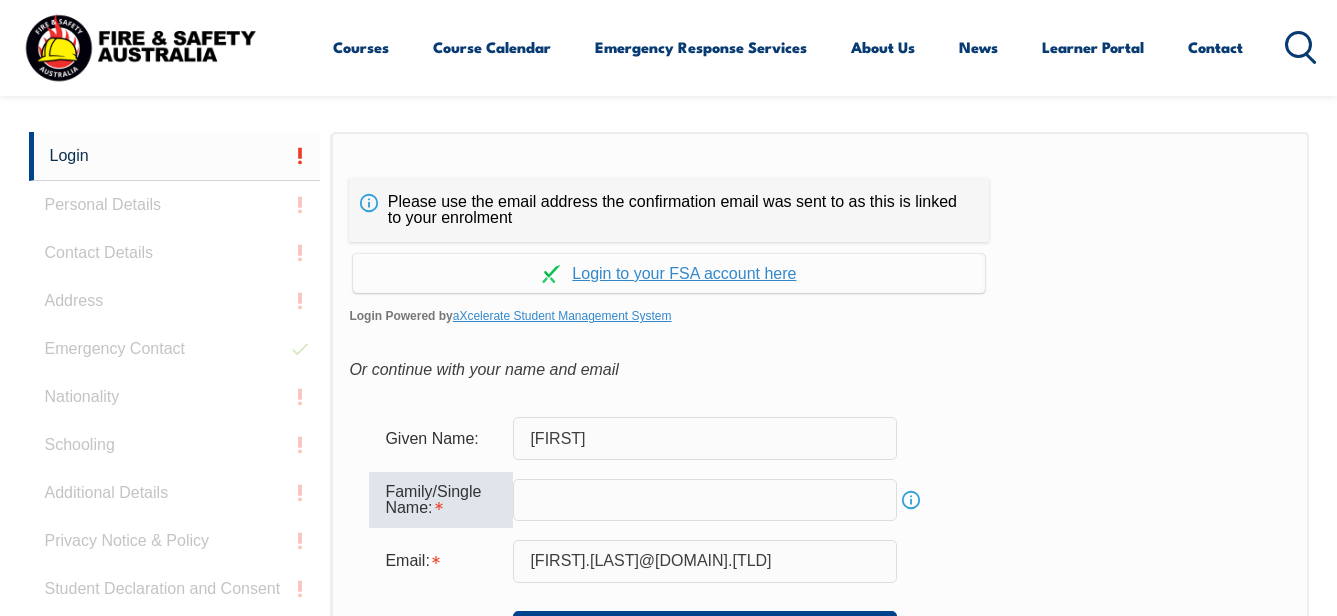 type on "[LAST]" 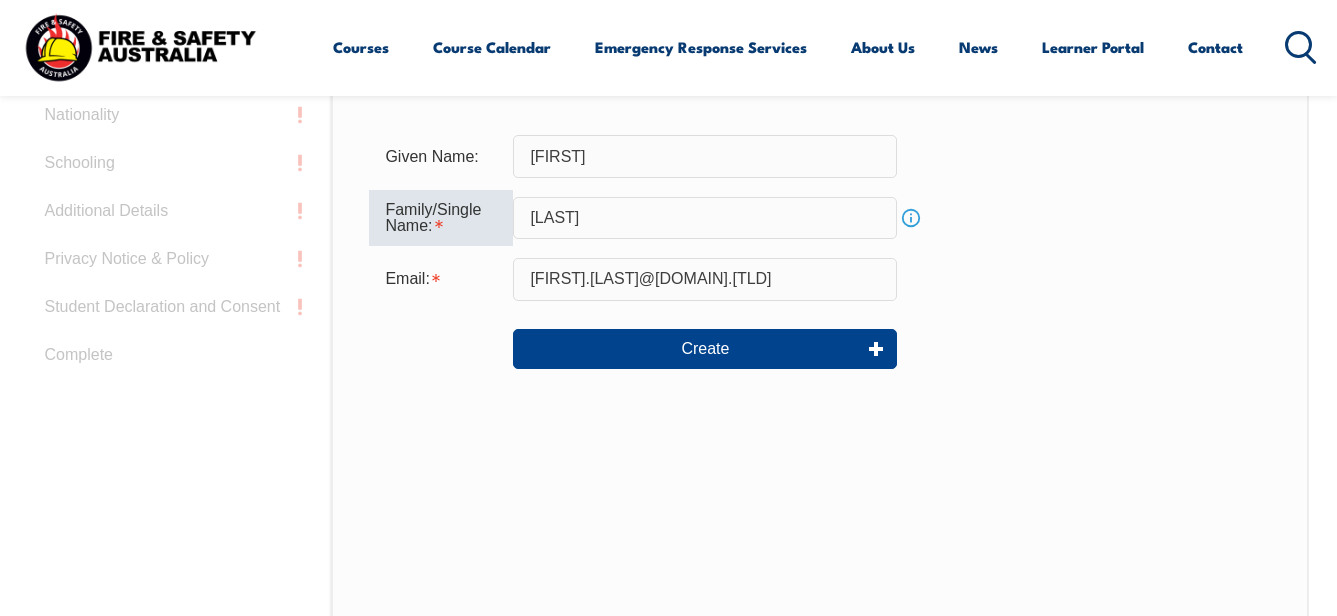 scroll, scrollTop: 773, scrollLeft: 0, axis: vertical 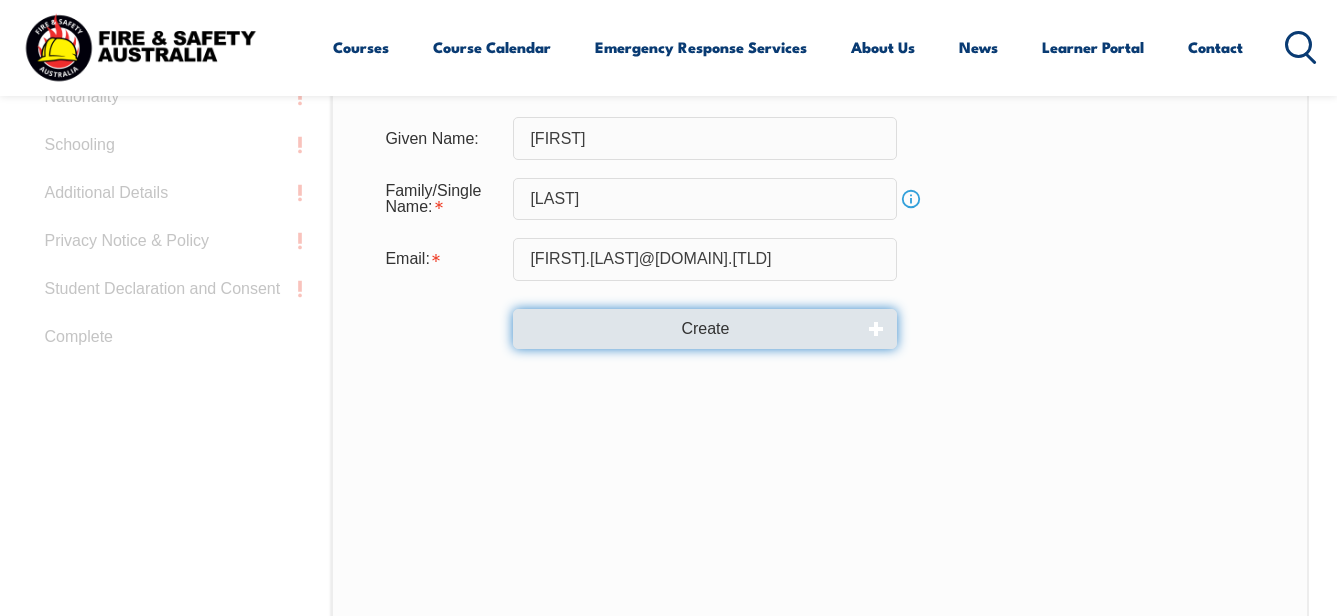 click on "Create" at bounding box center (705, 329) 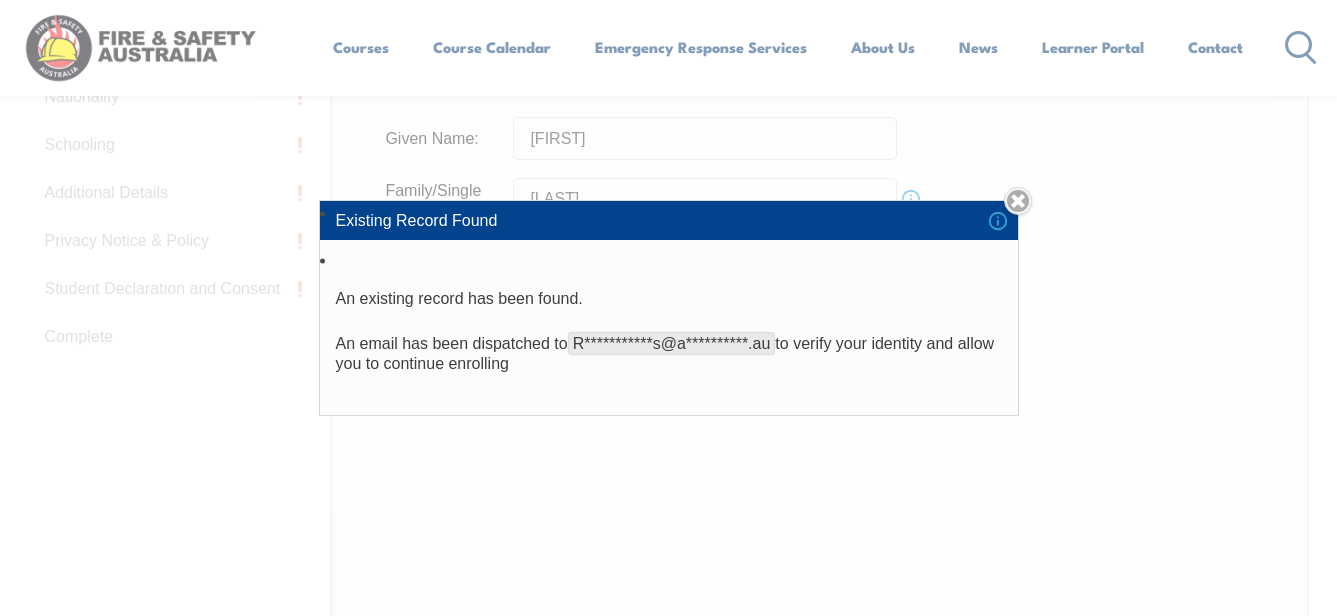 drag, startPoint x: 1201, startPoint y: 454, endPoint x: 1182, endPoint y: 424, distance: 35.510563 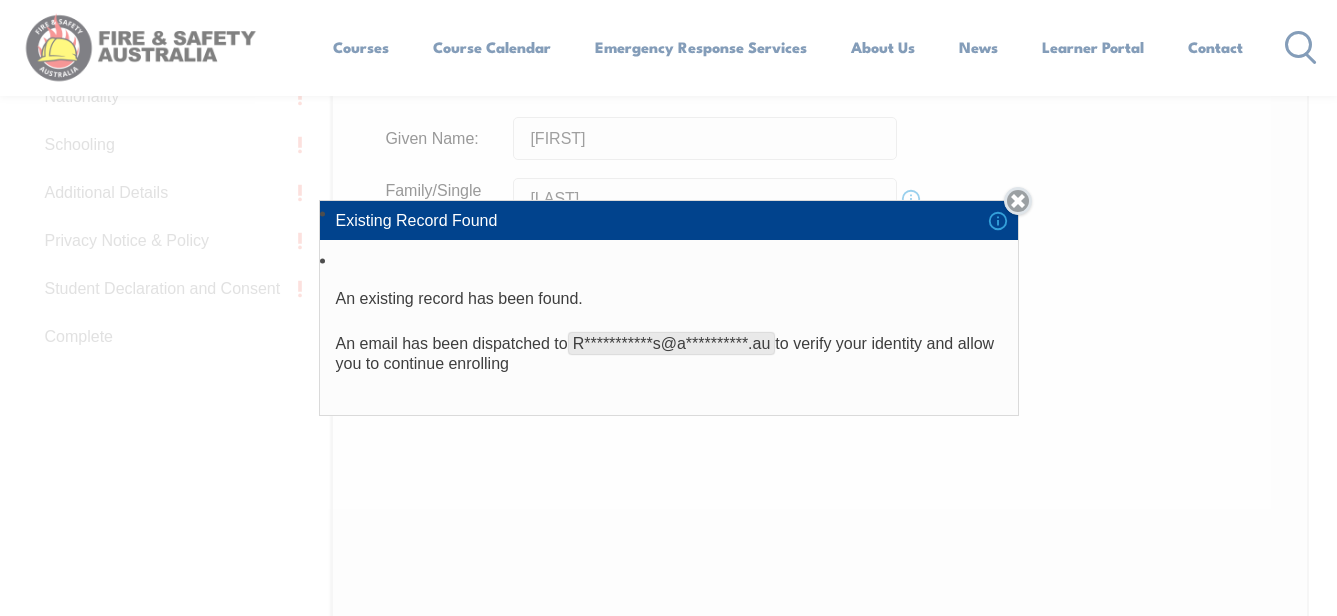 click on "Close" at bounding box center (1018, 201) 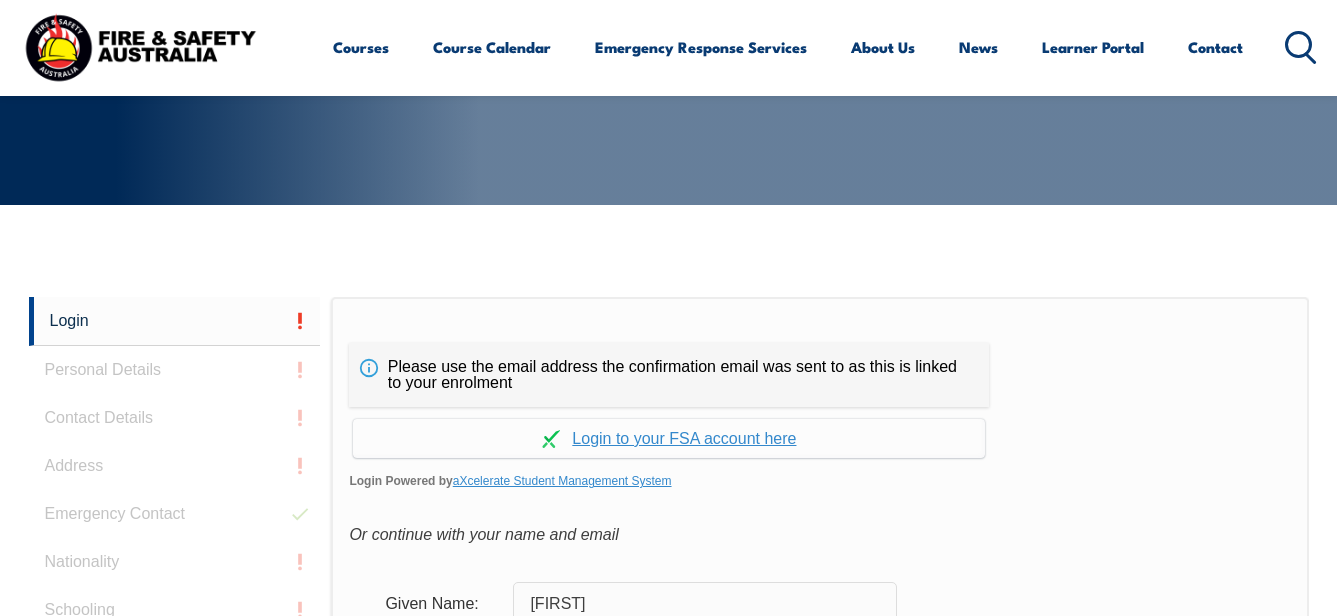 scroll, scrollTop: 286, scrollLeft: 0, axis: vertical 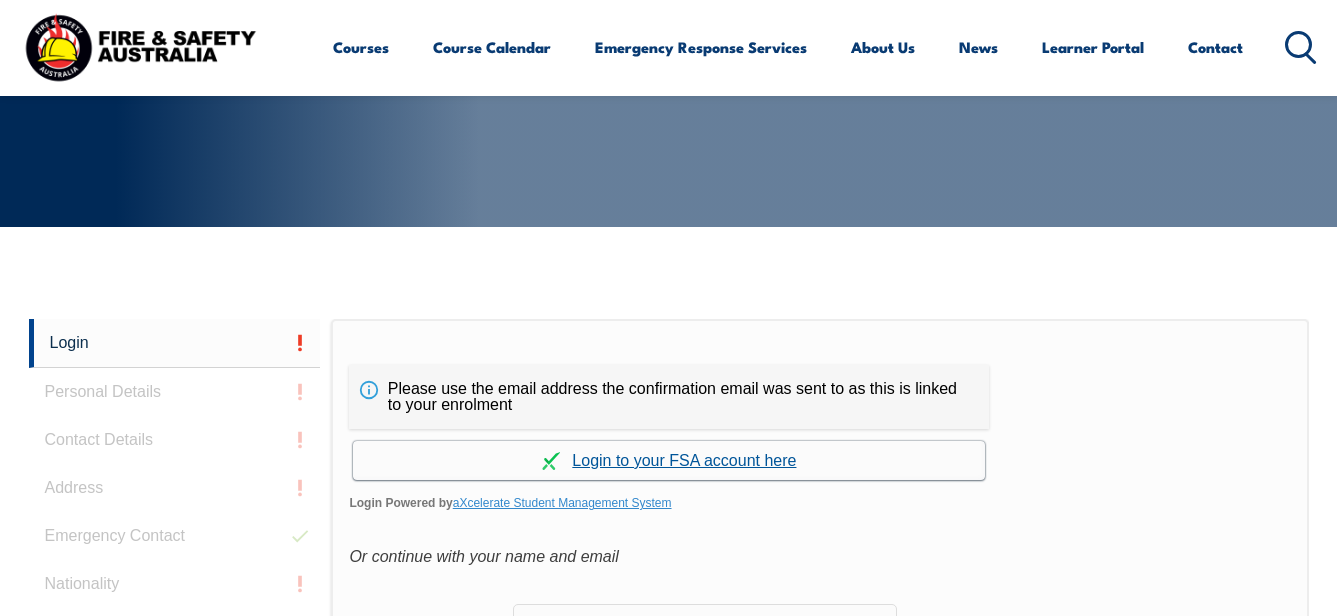 click on "Continue with aXcelerate" at bounding box center [669, 460] 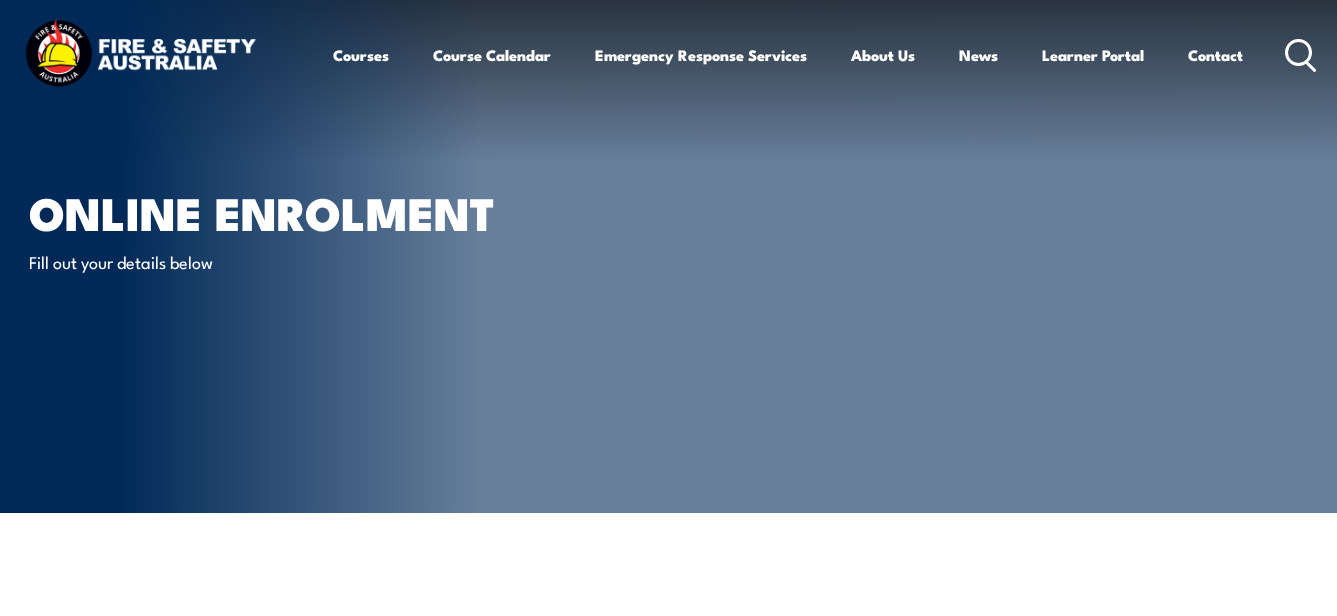 scroll, scrollTop: 0, scrollLeft: 0, axis: both 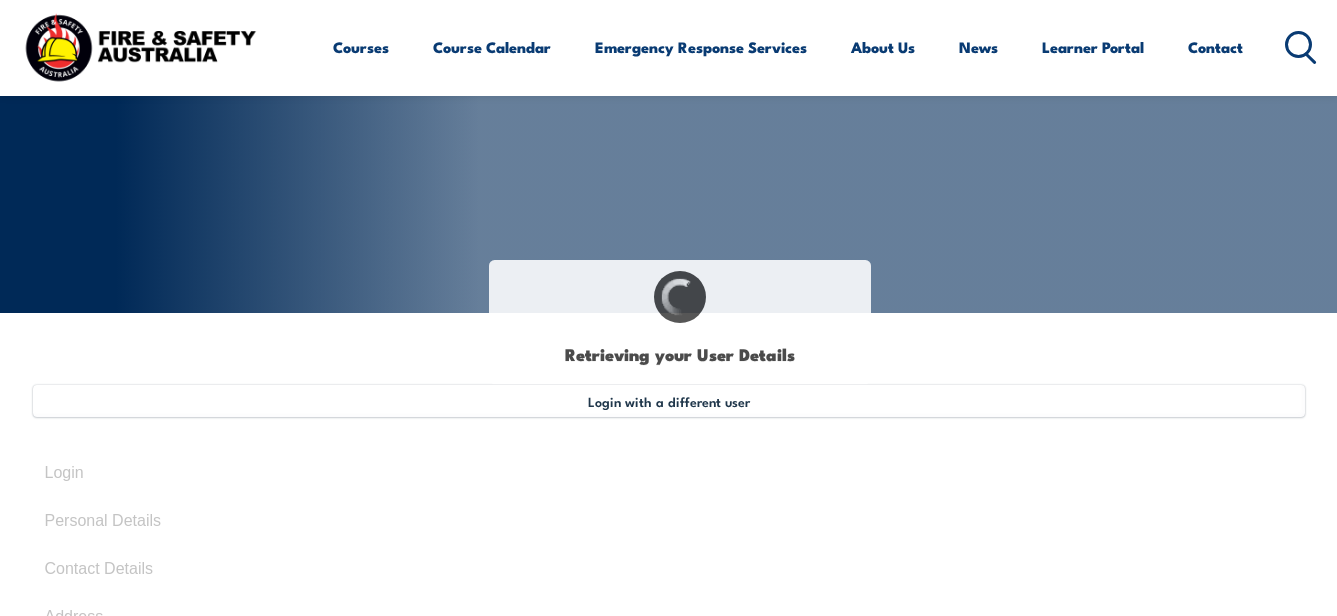 select on "Mr" 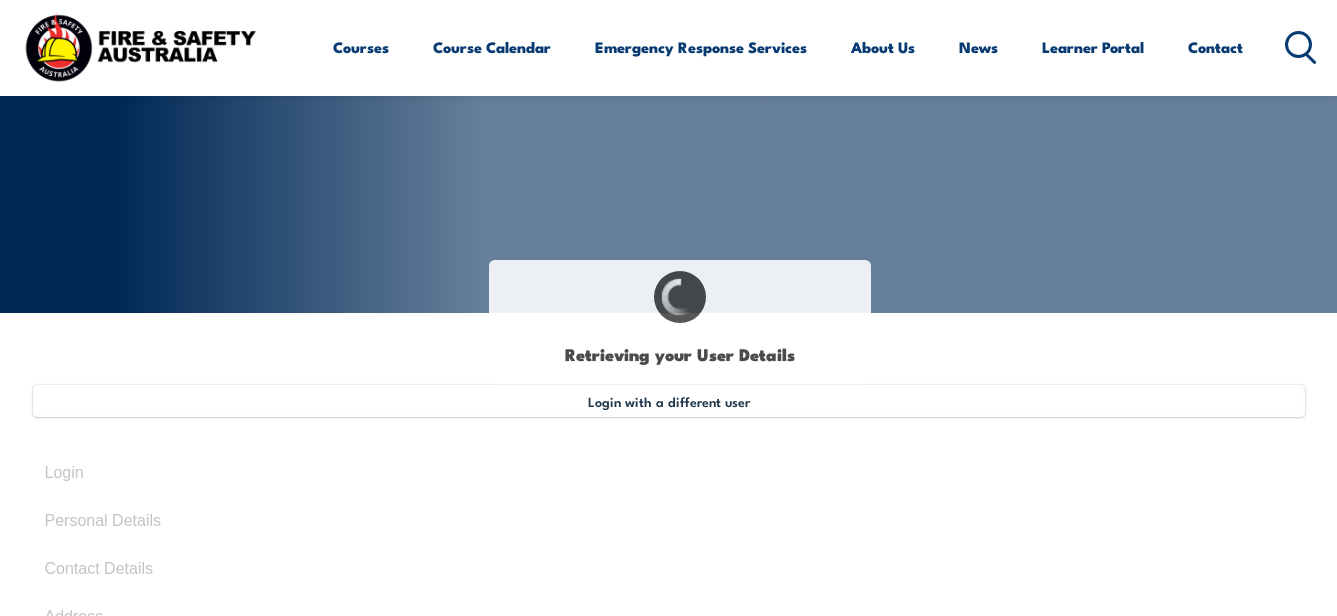 type on "[FIRST]" 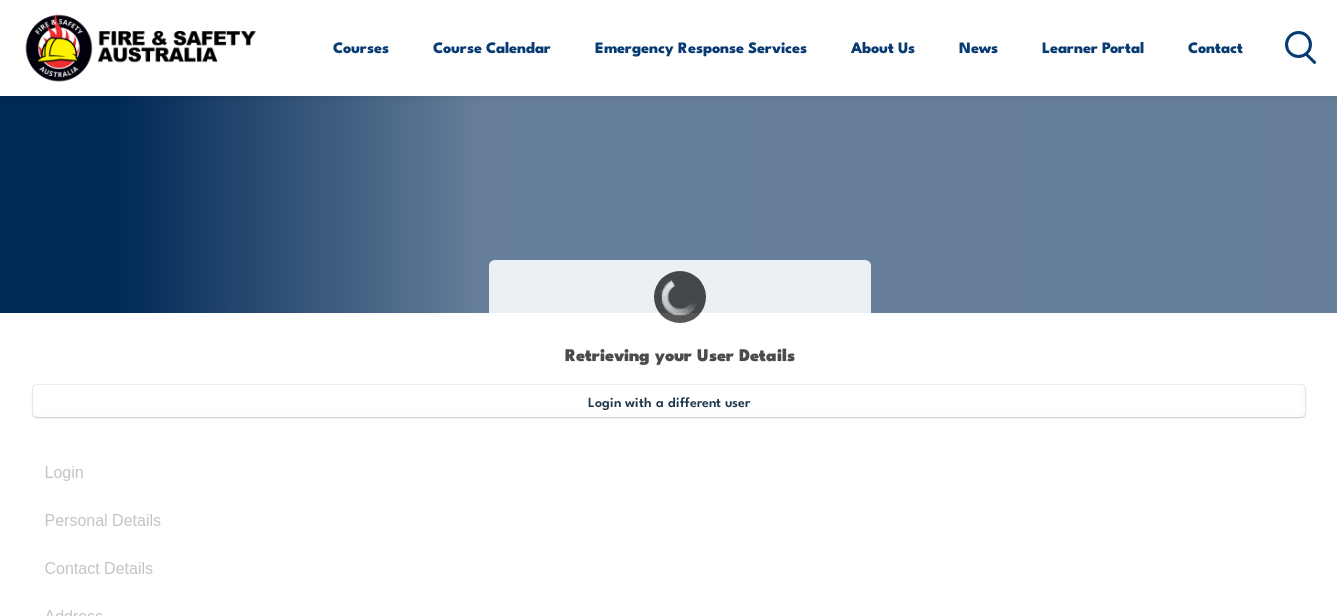 type on "Paul" 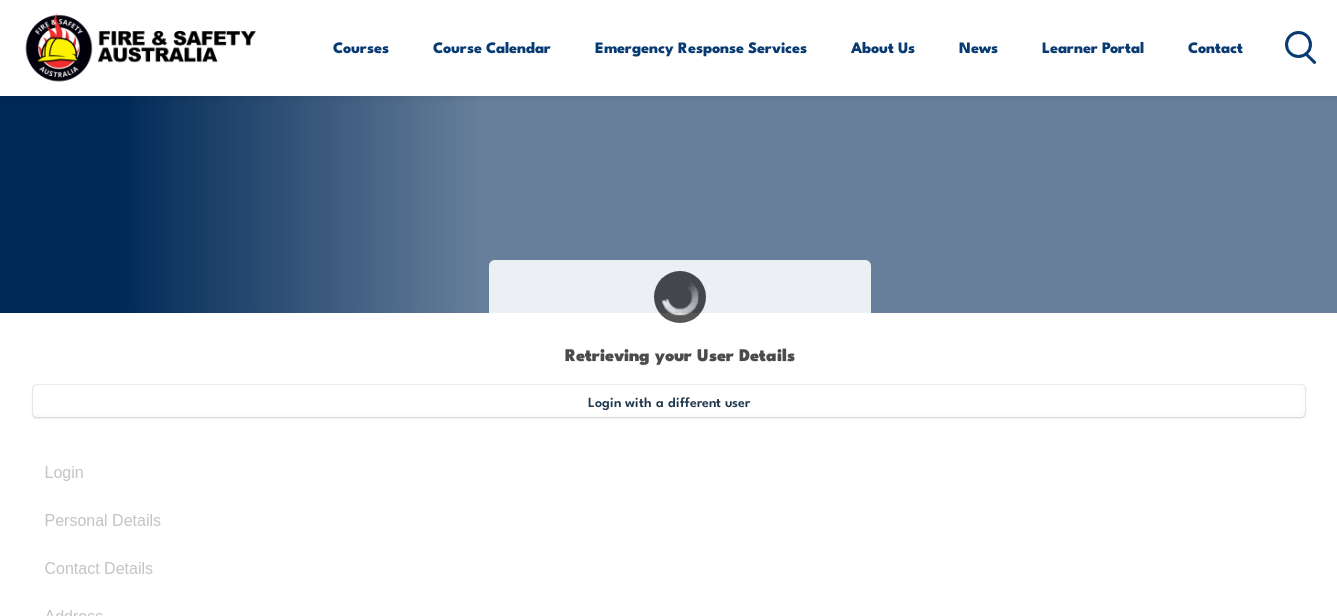type on "[LAST]" 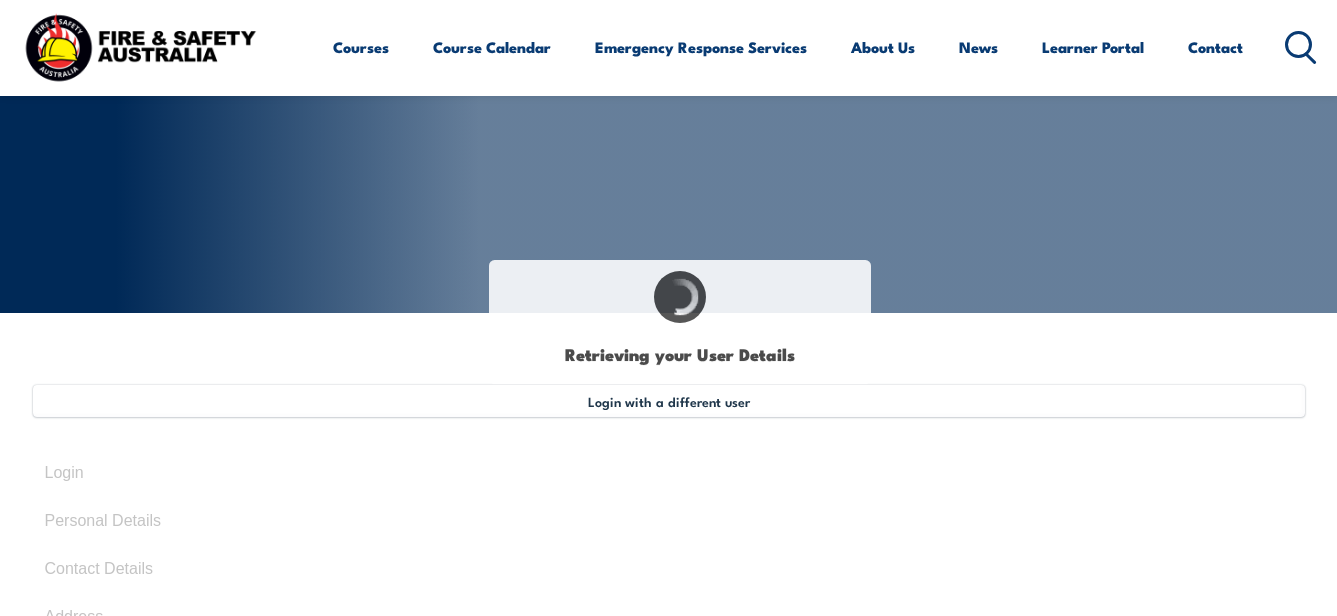 type on "[MONTH] [DAY], [YEAR]" 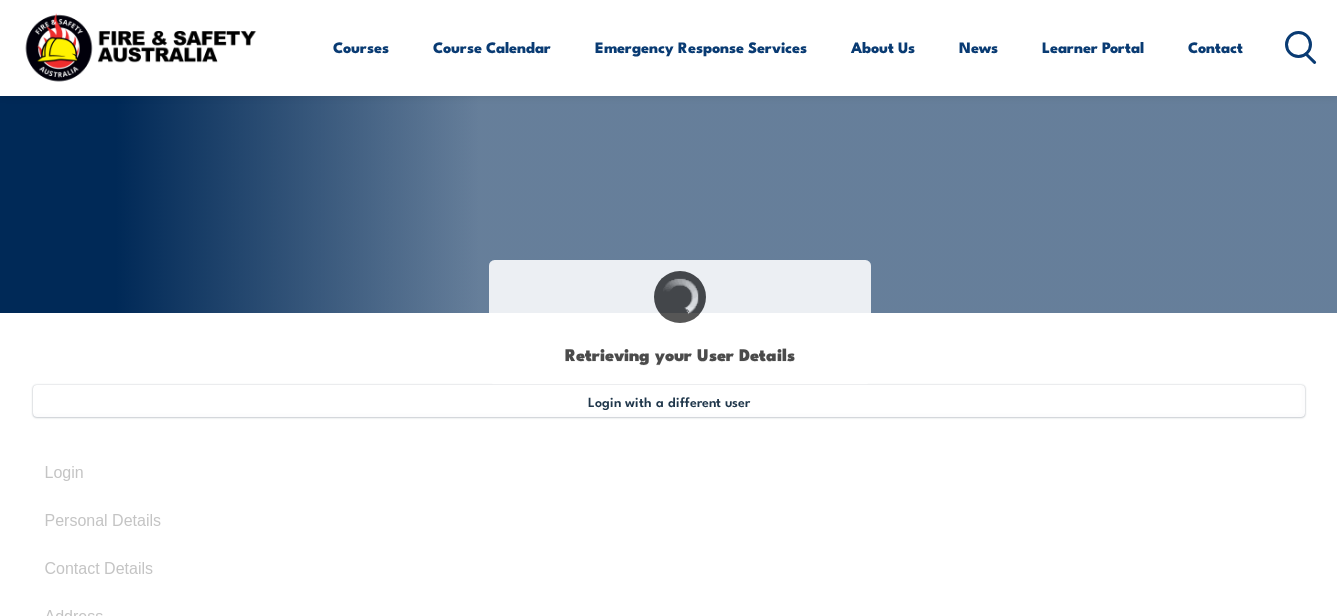 type on "[LICENSE]" 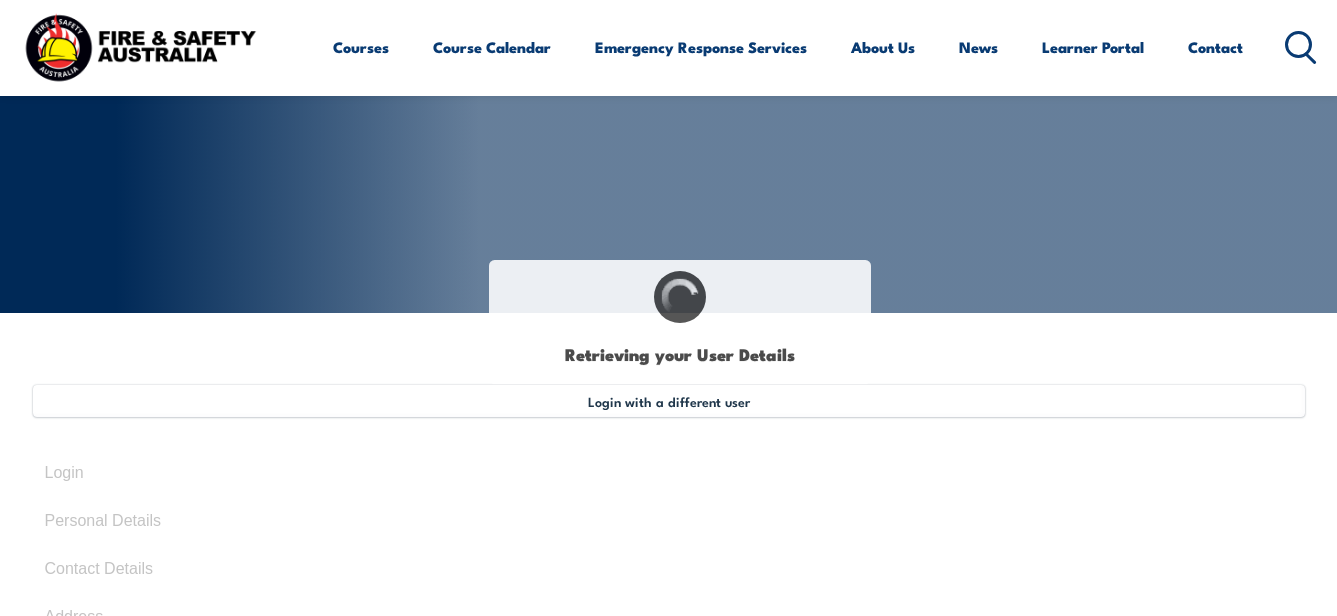 select on "M" 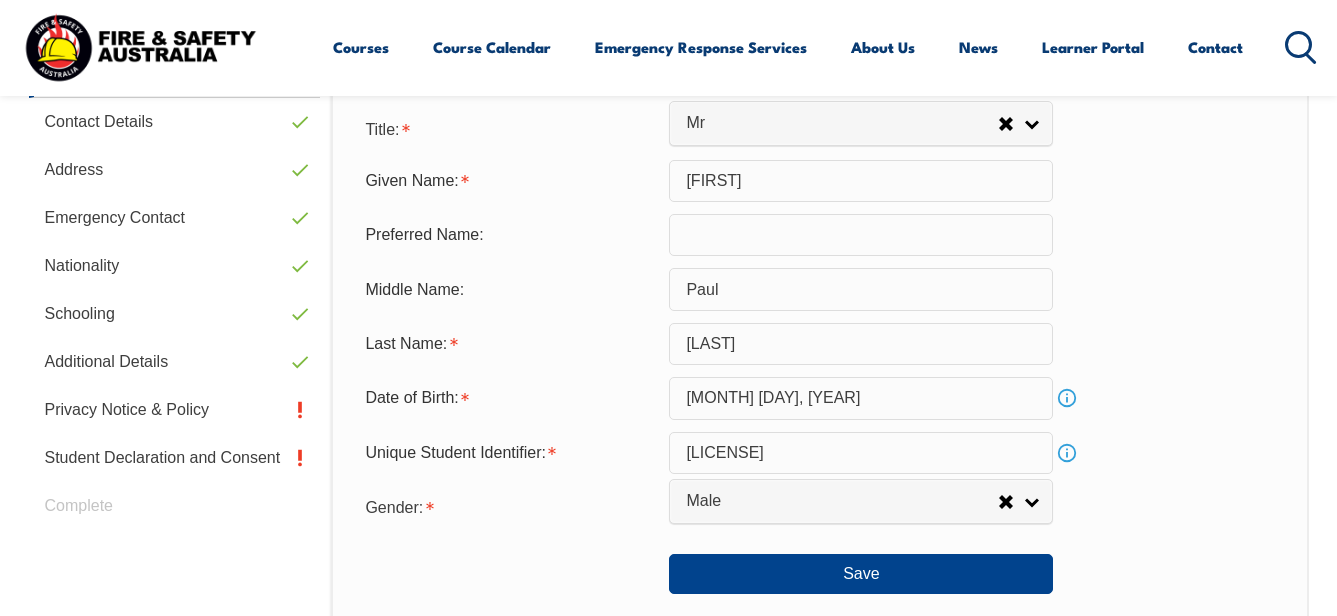 scroll, scrollTop: 613, scrollLeft: 0, axis: vertical 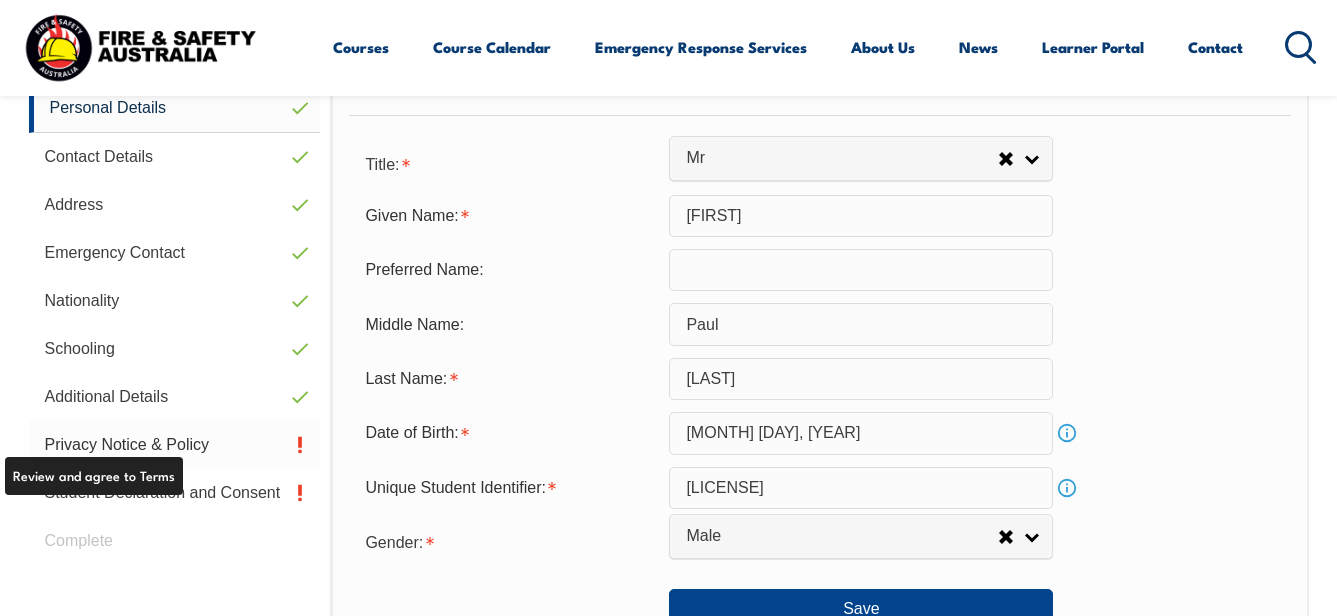 drag, startPoint x: 247, startPoint y: 441, endPoint x: 269, endPoint y: 446, distance: 22.561028 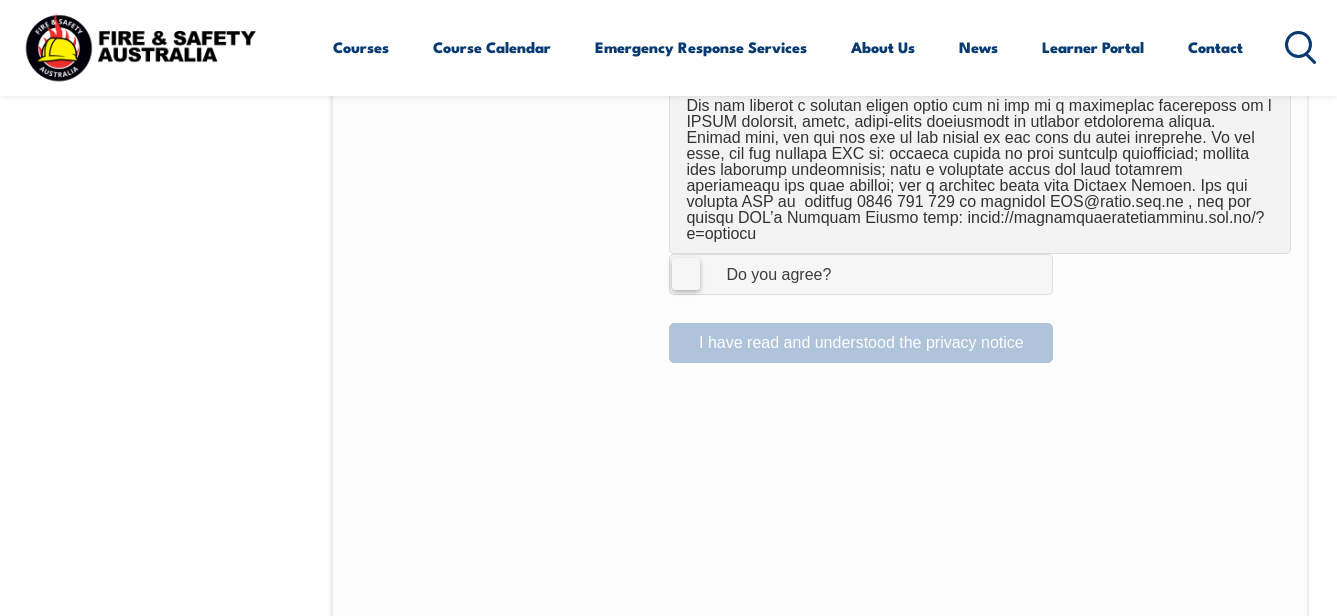 scroll, scrollTop: 1385, scrollLeft: 0, axis: vertical 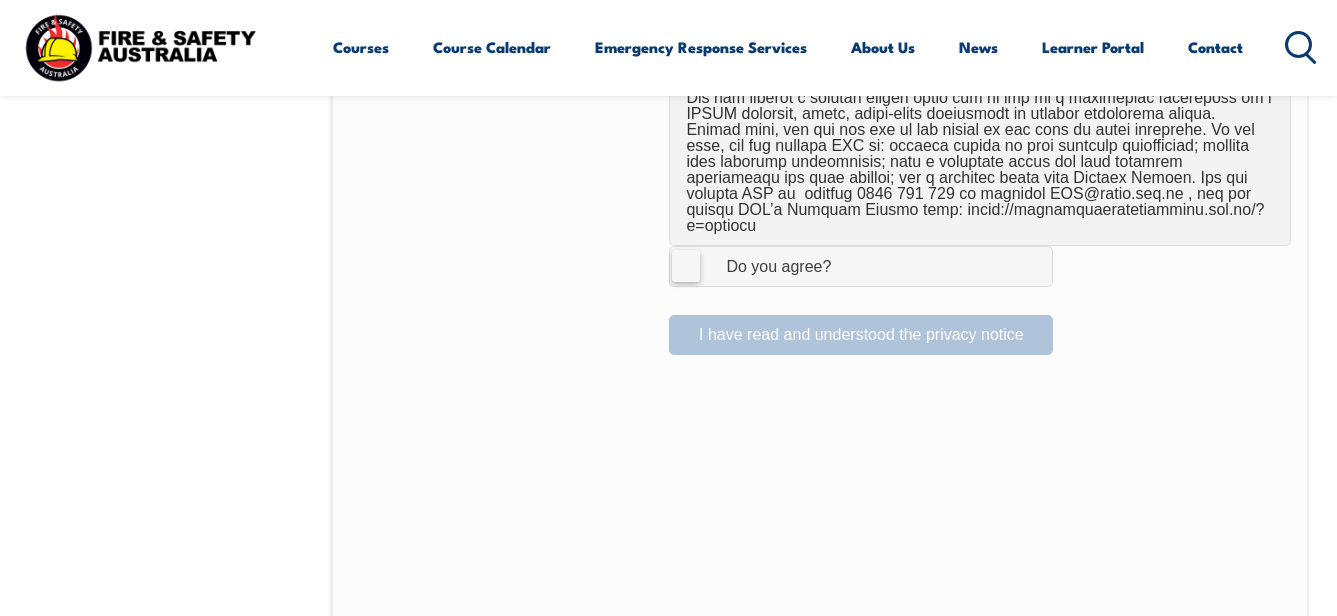 drag, startPoint x: 676, startPoint y: 255, endPoint x: 685, endPoint y: 261, distance: 10.816654 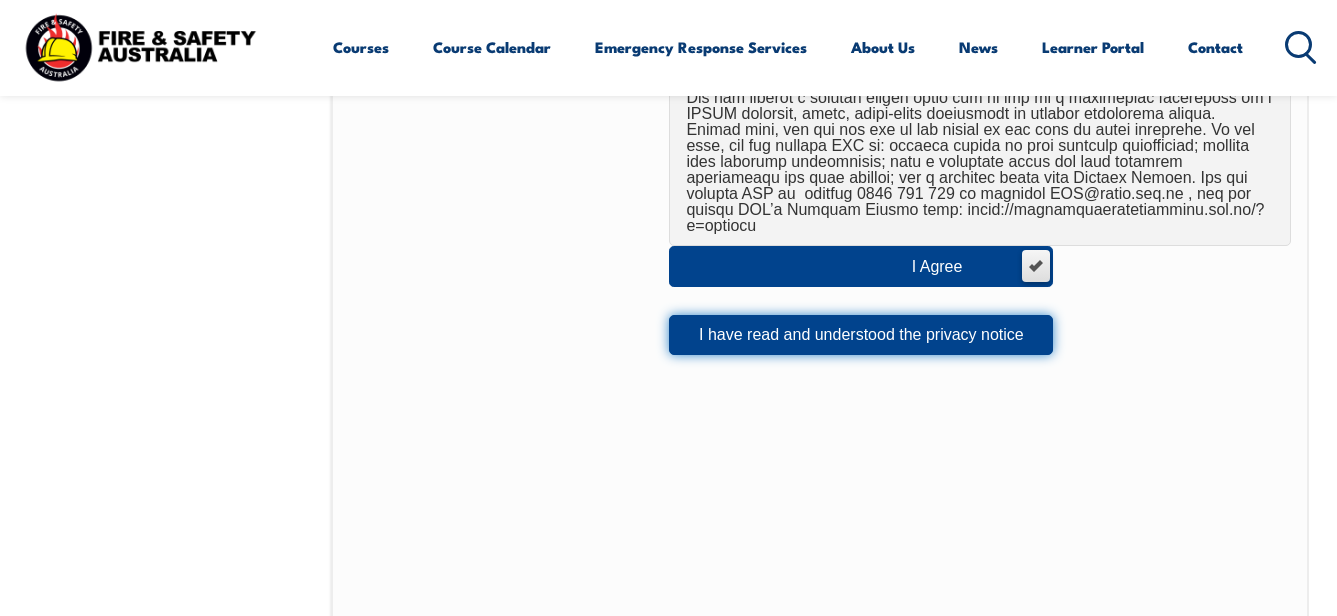 click on "I have read and understood the privacy notice" at bounding box center [861, 335] 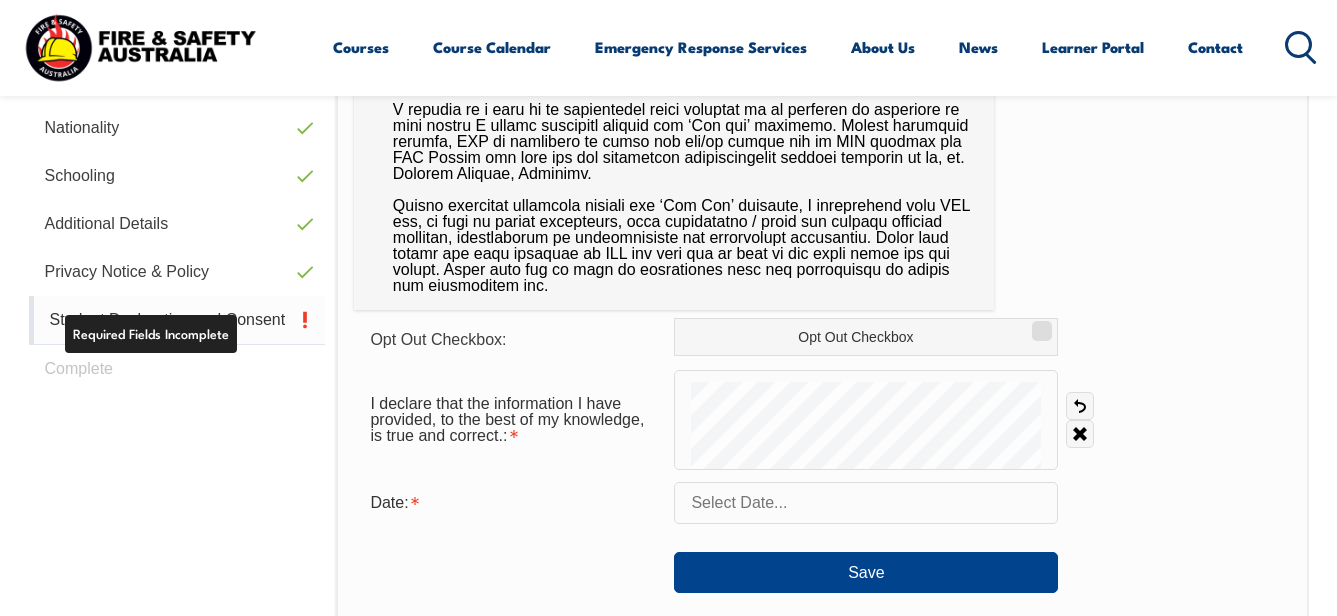 click on "Student Declaration and Consent" at bounding box center (177, 320) 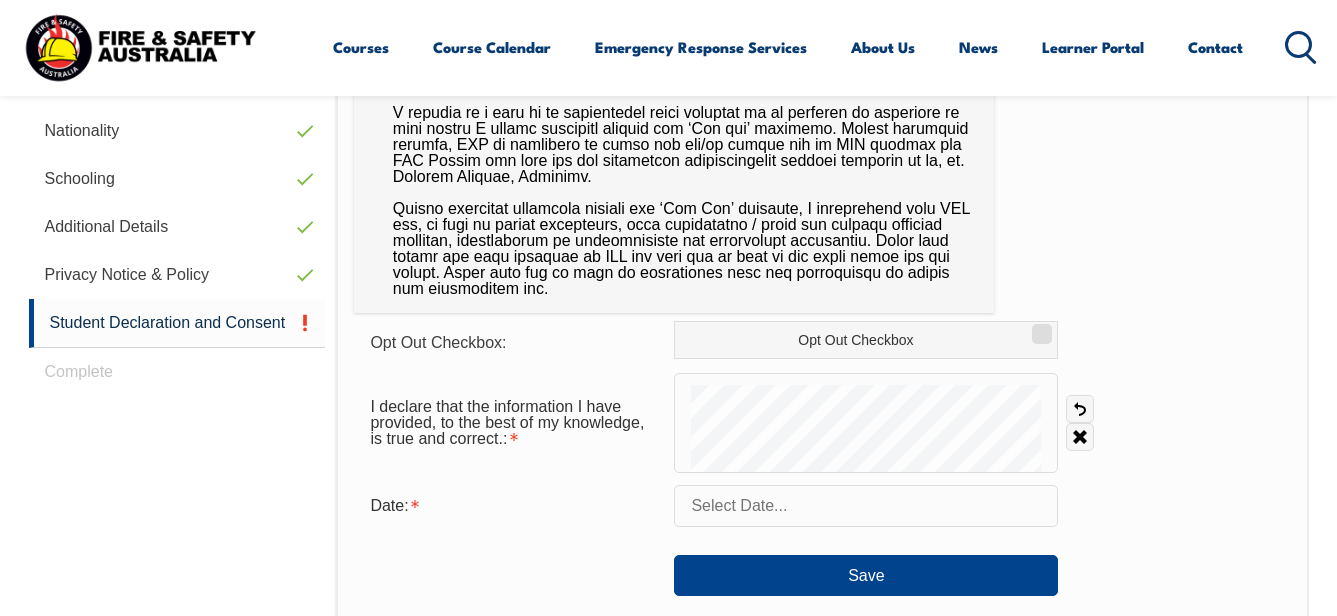 scroll, scrollTop: 785, scrollLeft: 0, axis: vertical 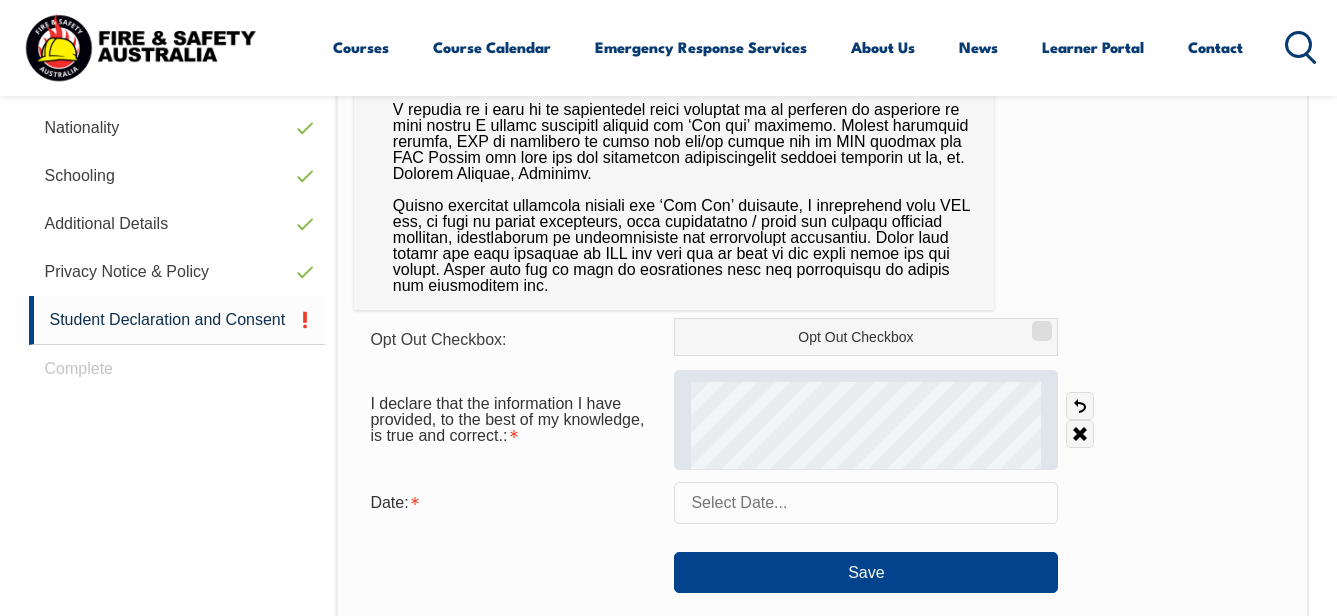 click at bounding box center (866, 420) 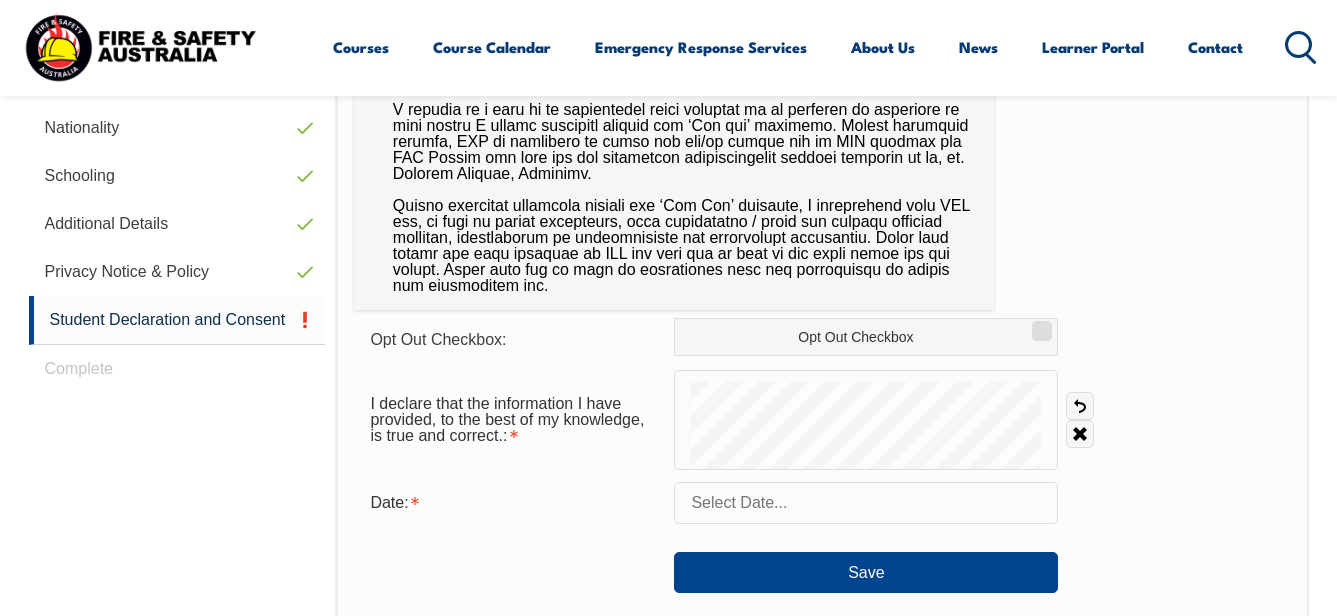 click at bounding box center [866, 503] 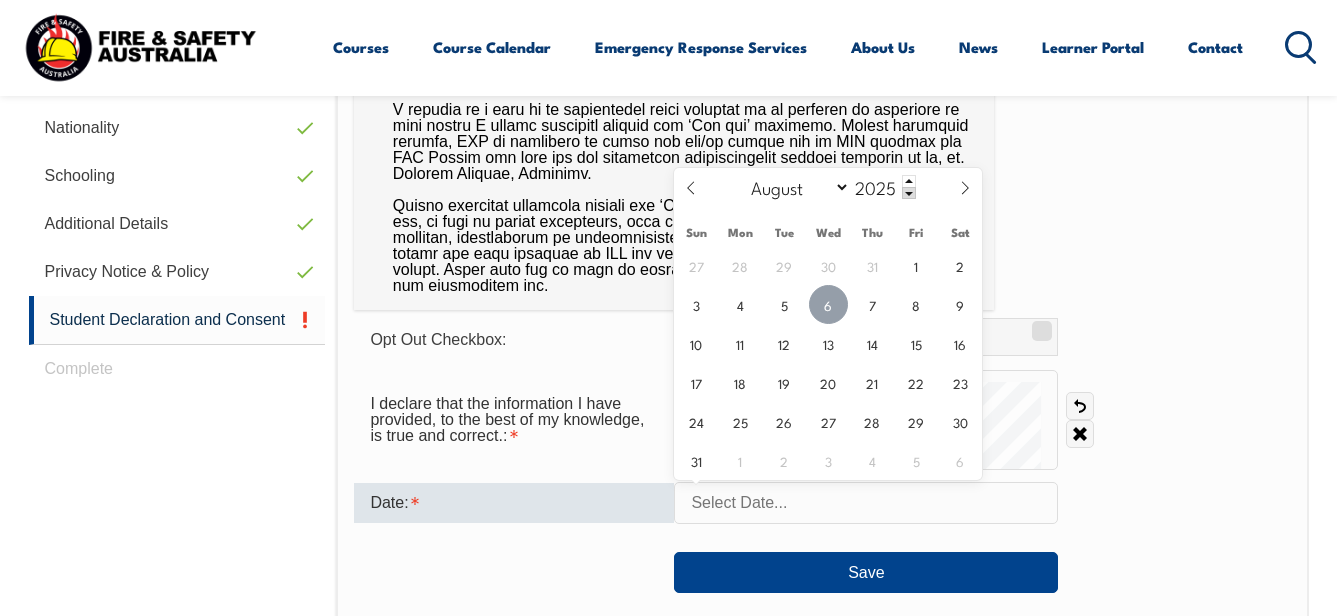 click on "6" at bounding box center [828, 304] 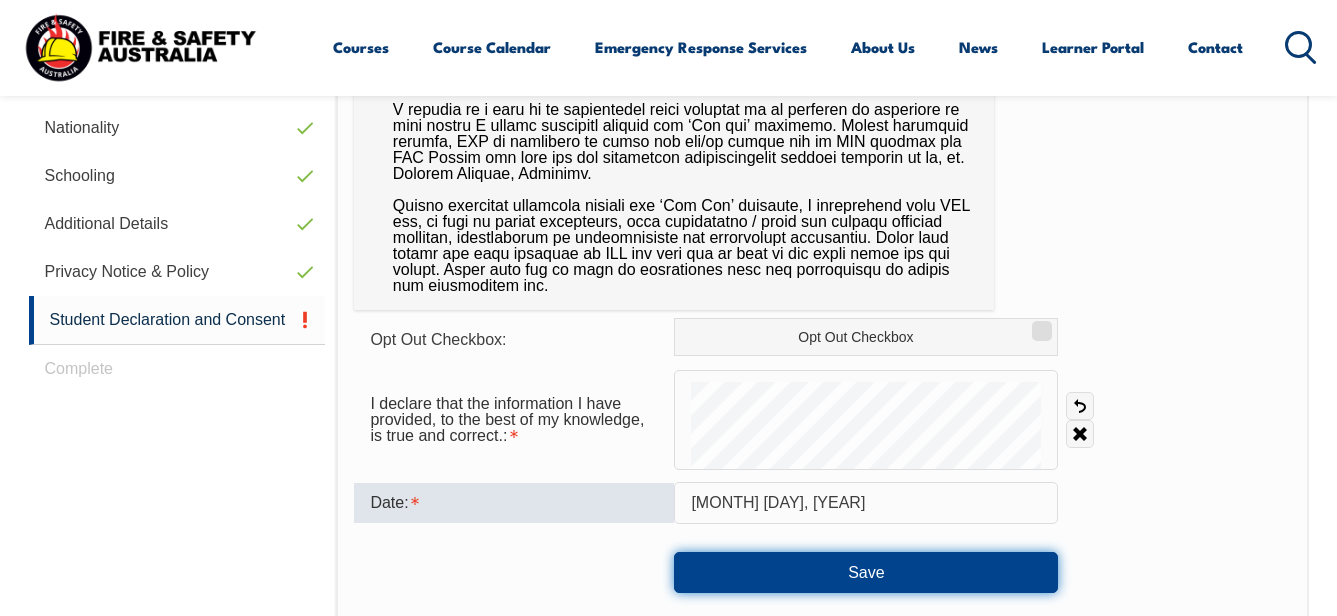 click on "Save" at bounding box center [866, 572] 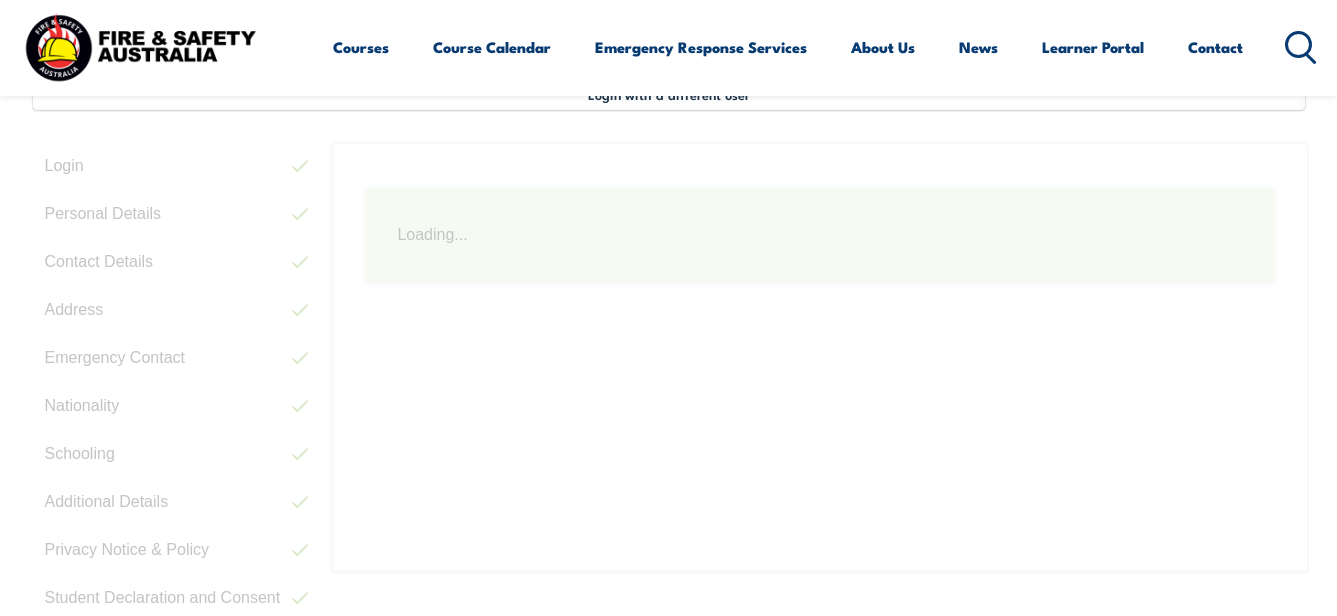 scroll, scrollTop: 485, scrollLeft: 0, axis: vertical 